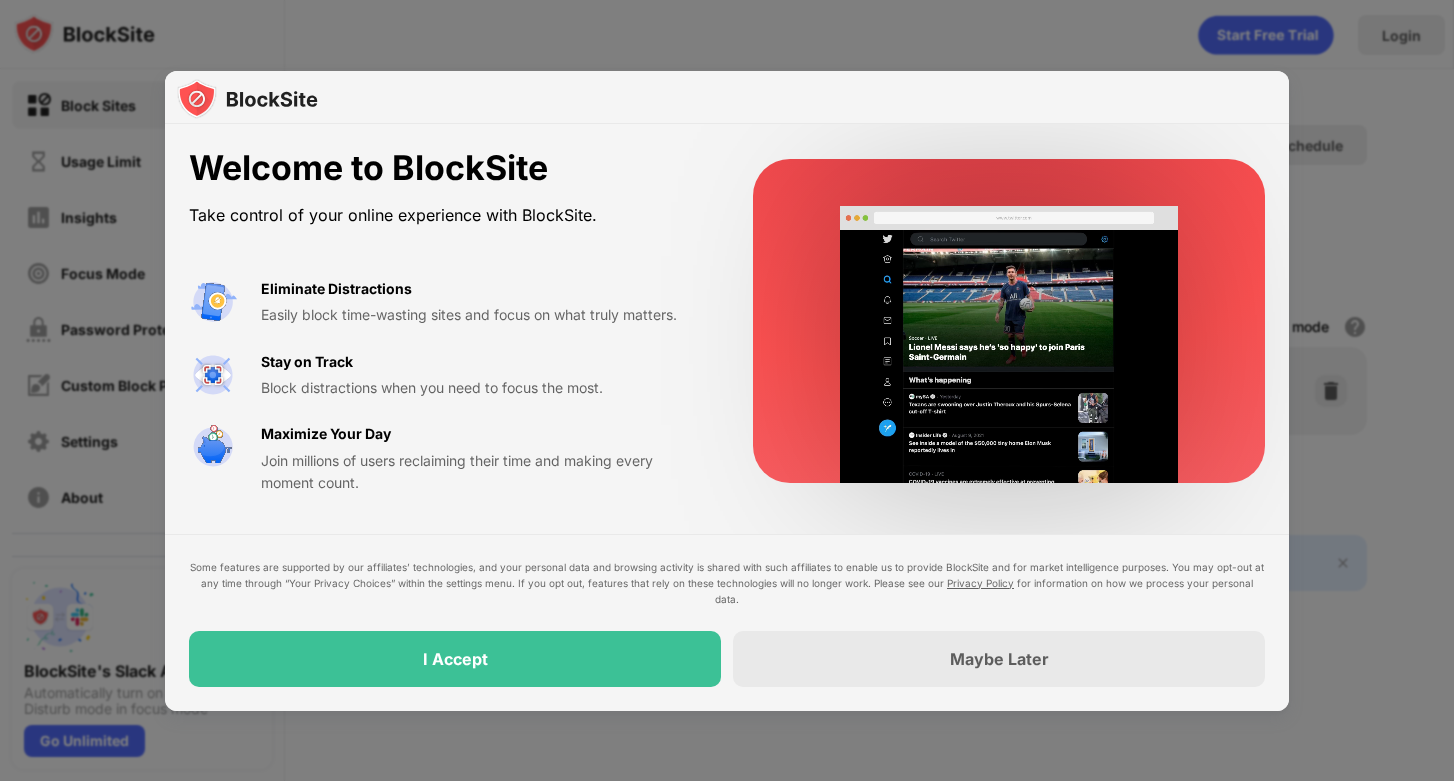 scroll, scrollTop: 0, scrollLeft: 0, axis: both 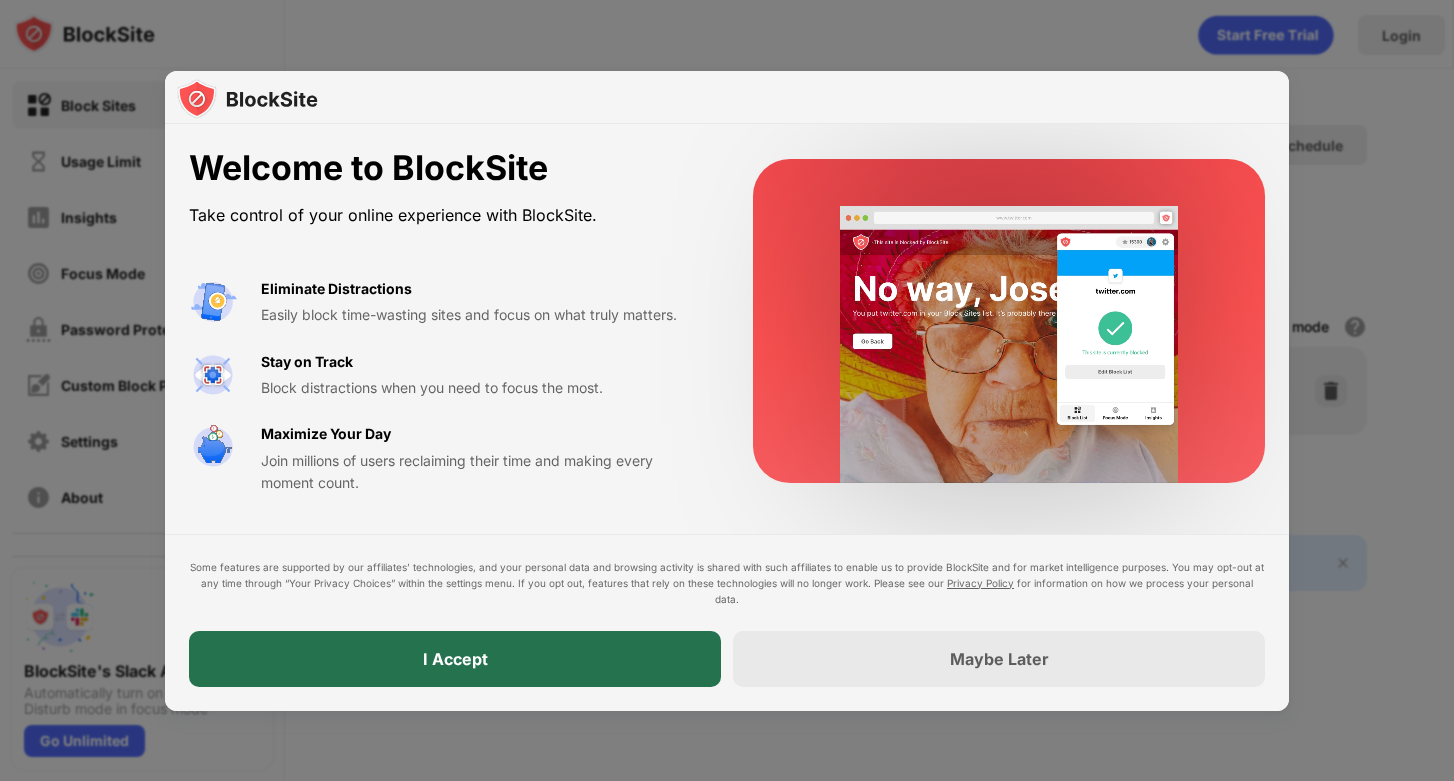click on "I Accept" at bounding box center (455, 659) 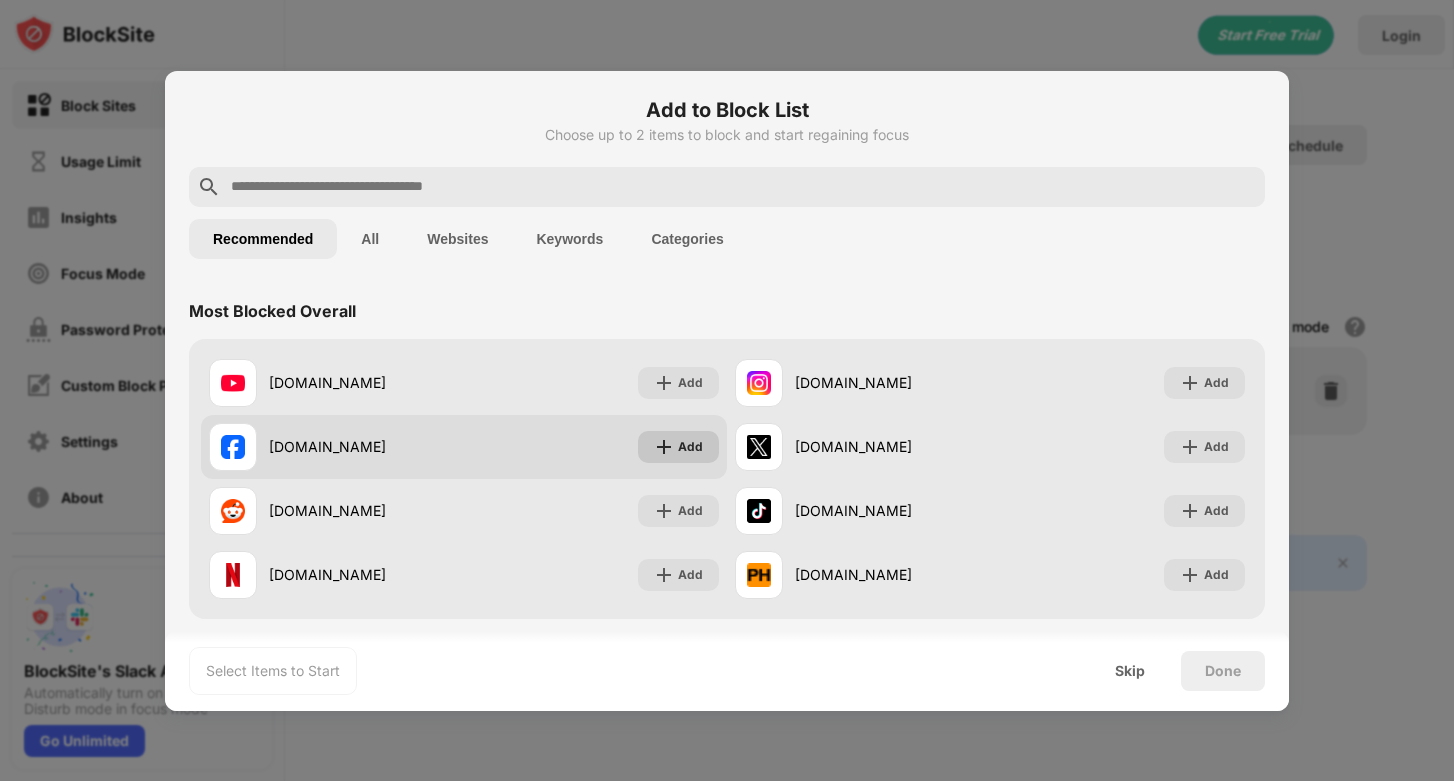 click on "Add" at bounding box center [690, 447] 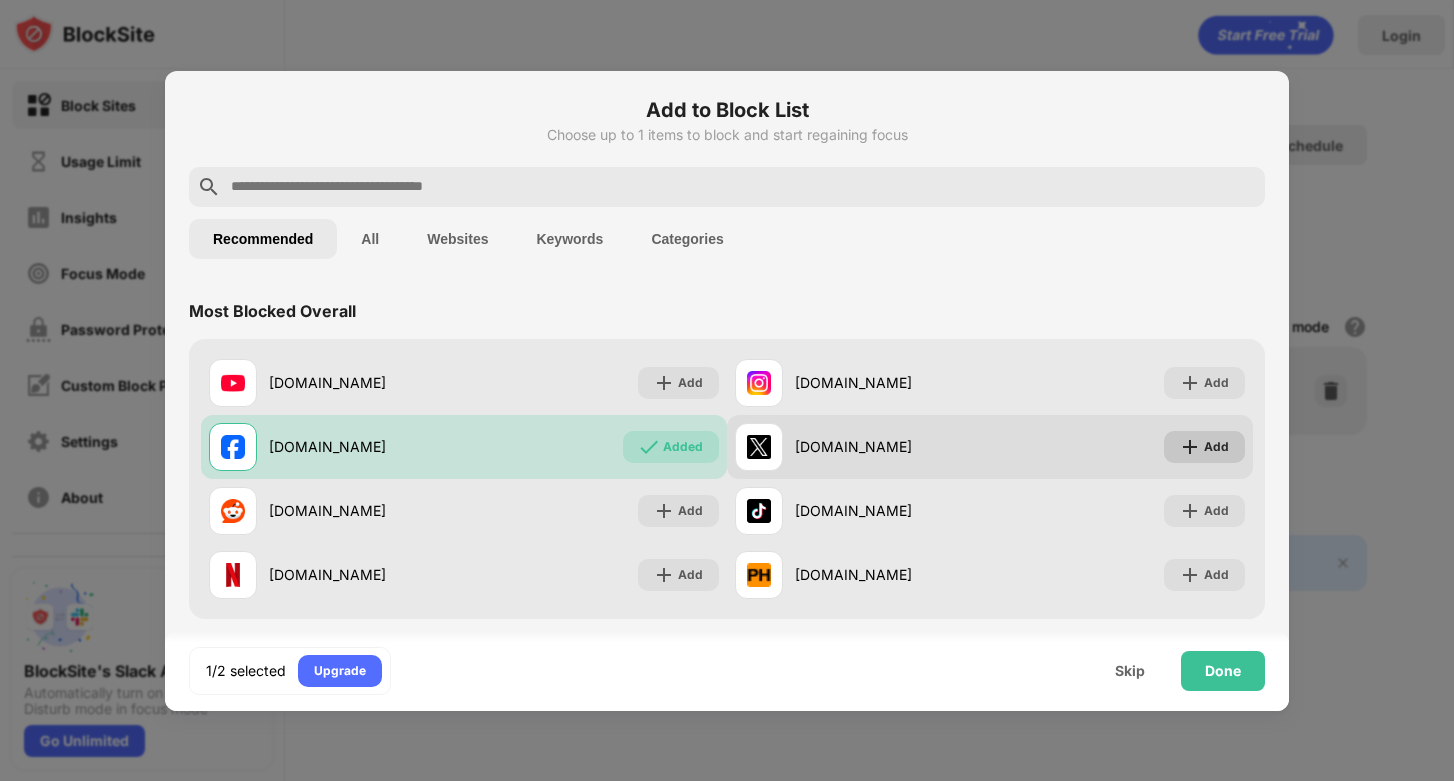 click on "Add" at bounding box center [1204, 447] 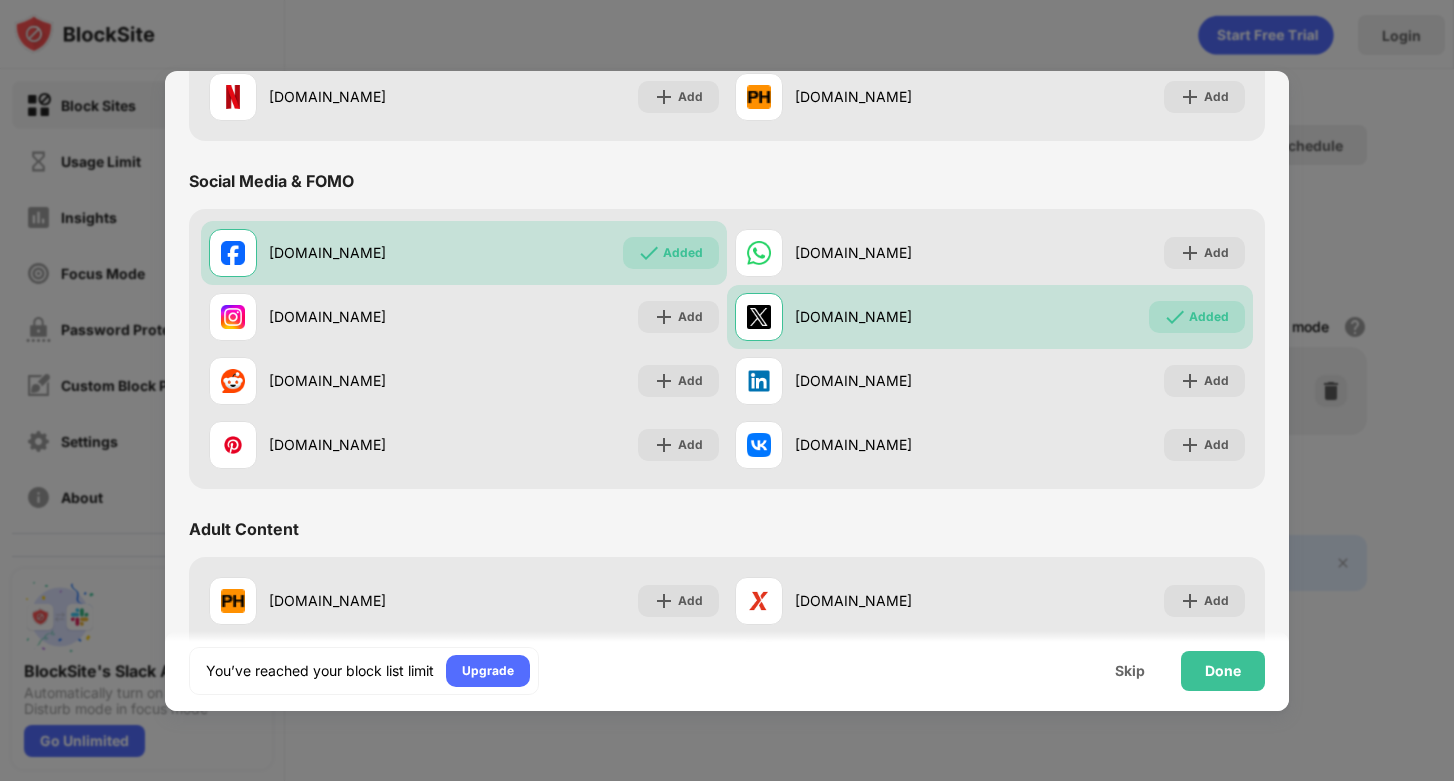 scroll, scrollTop: 794, scrollLeft: 0, axis: vertical 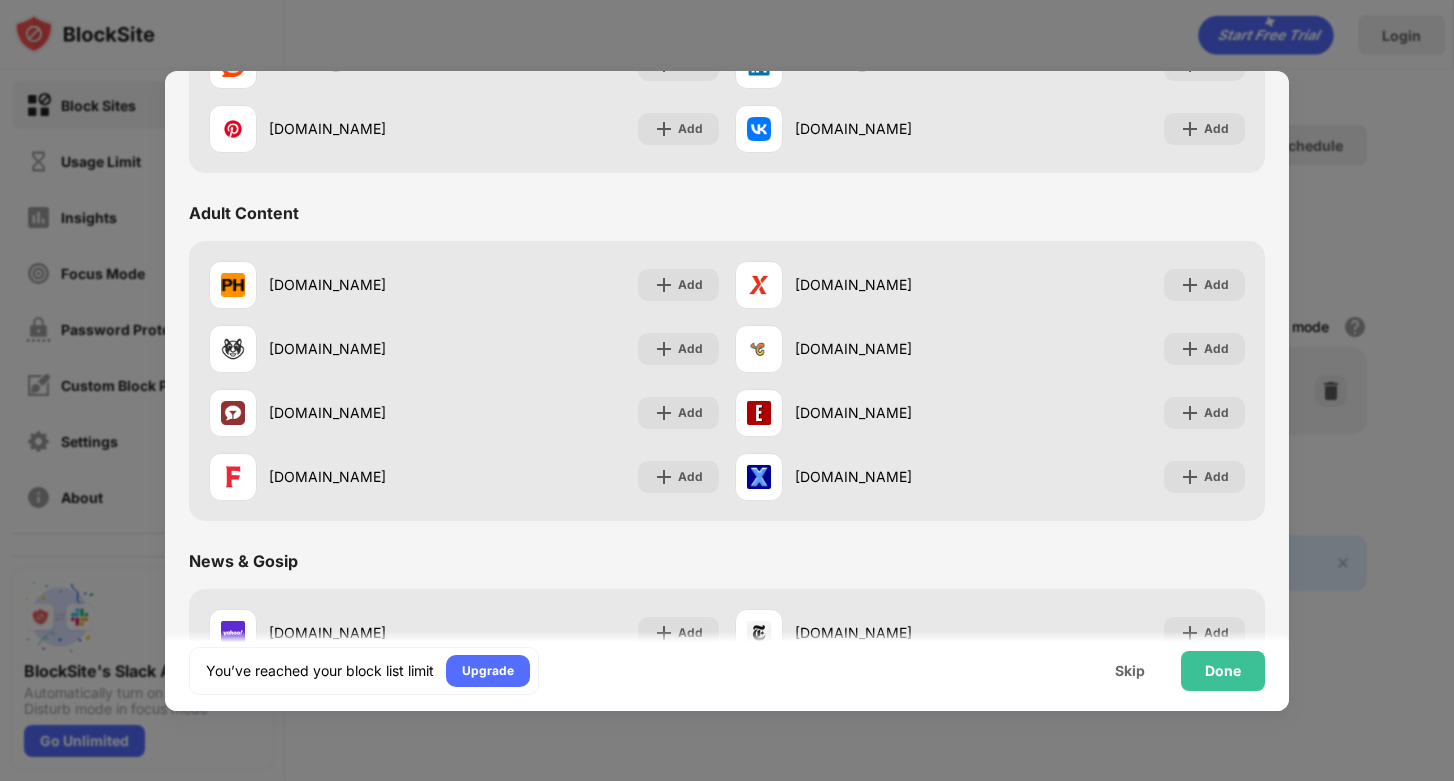 click on "Adult Content" at bounding box center [727, 213] 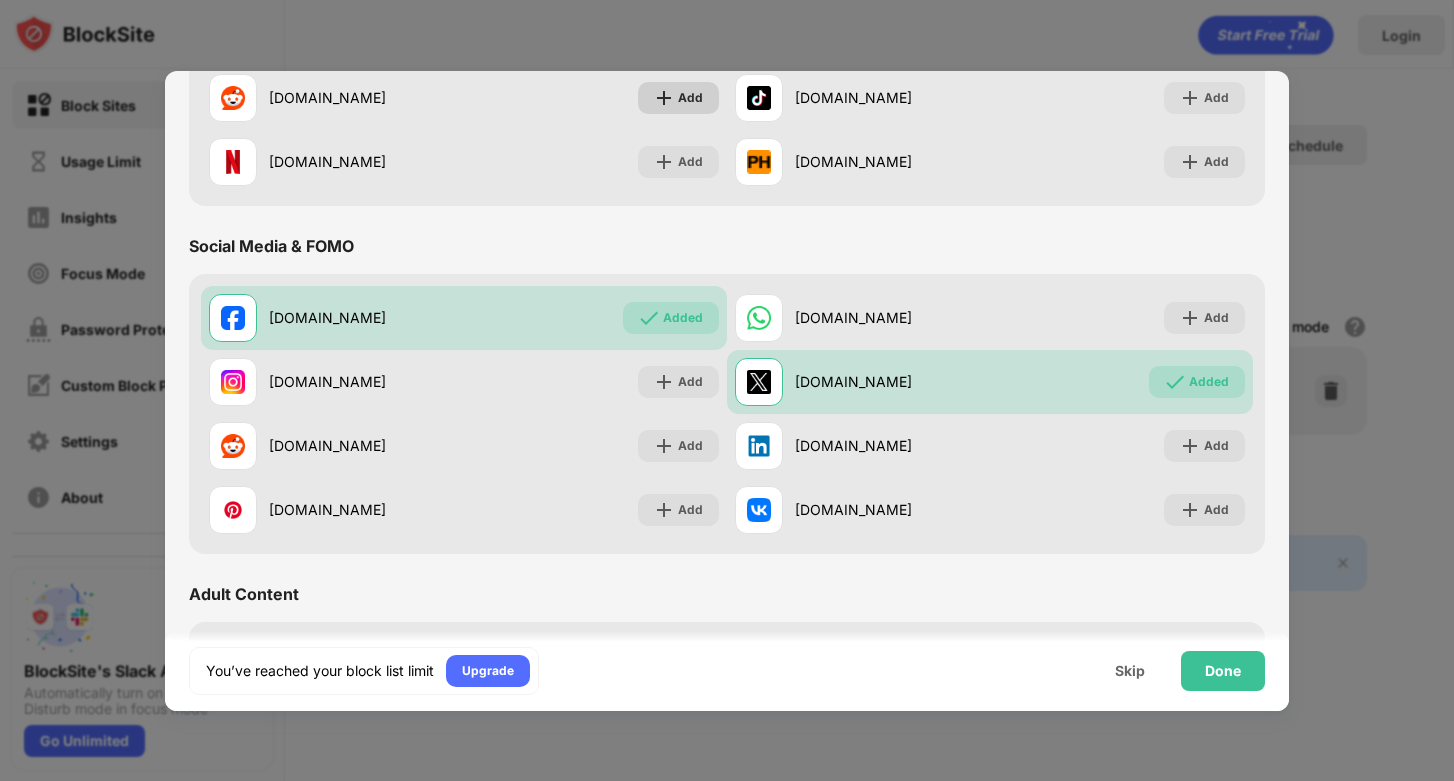 scroll, scrollTop: 0, scrollLeft: 0, axis: both 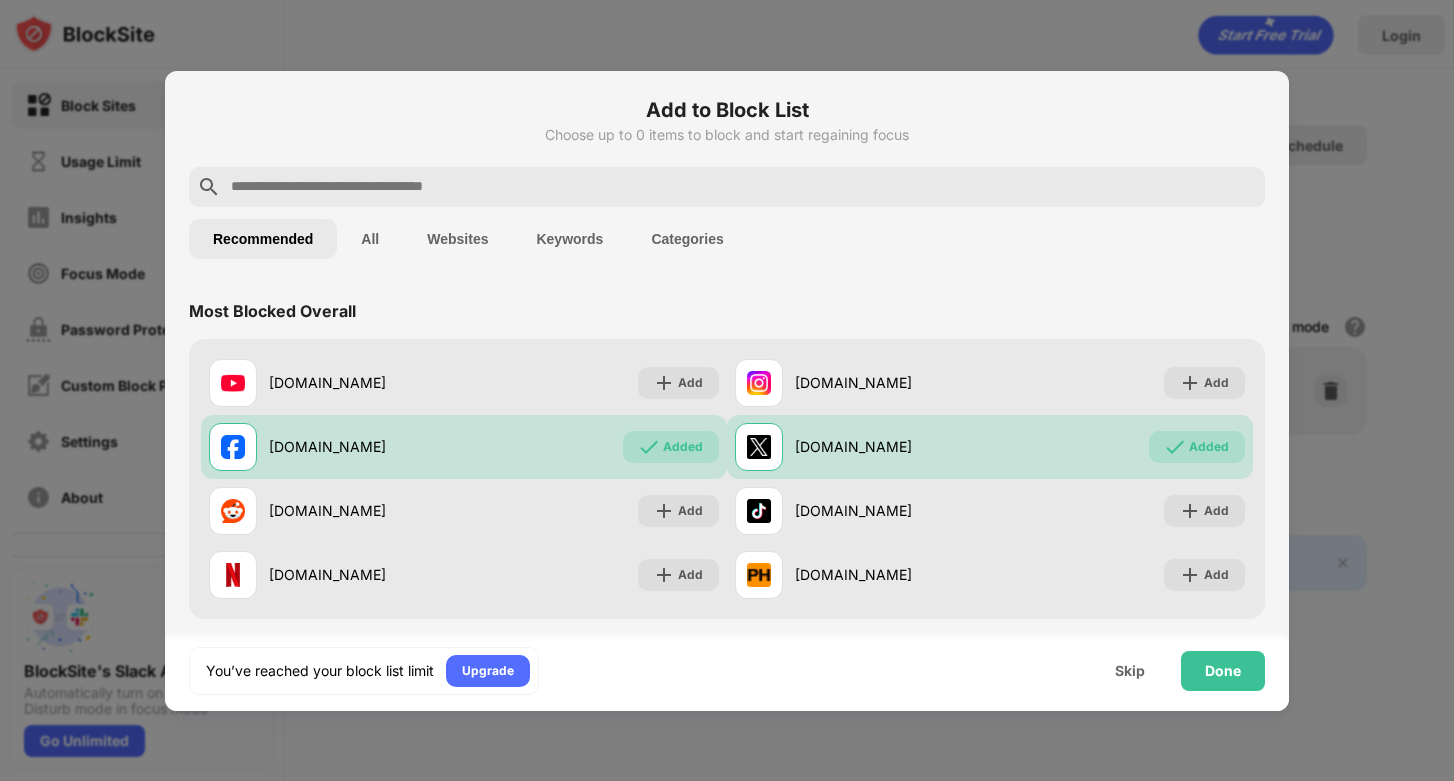 click on "Categories" at bounding box center (687, 239) 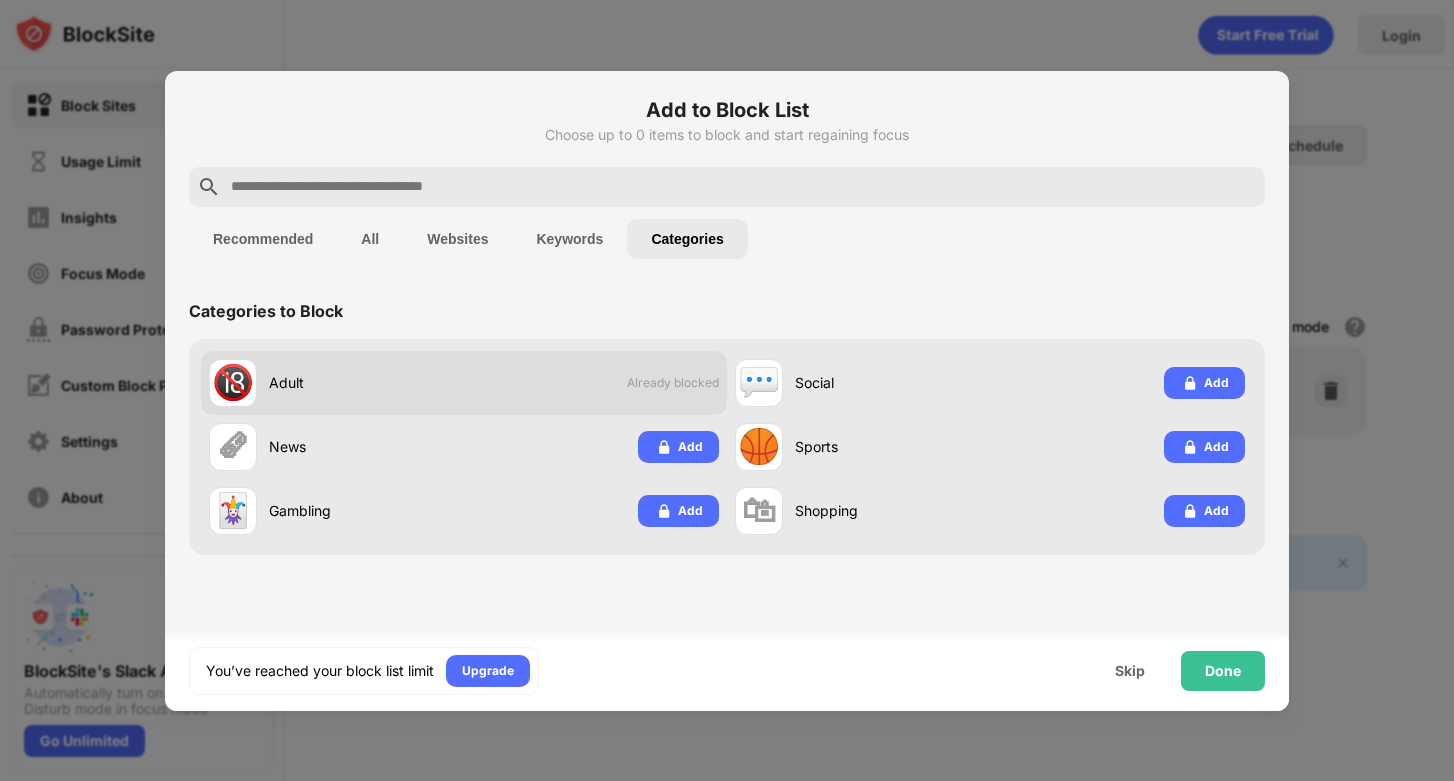 click on "🔞 Adult Already blocked" at bounding box center (464, 383) 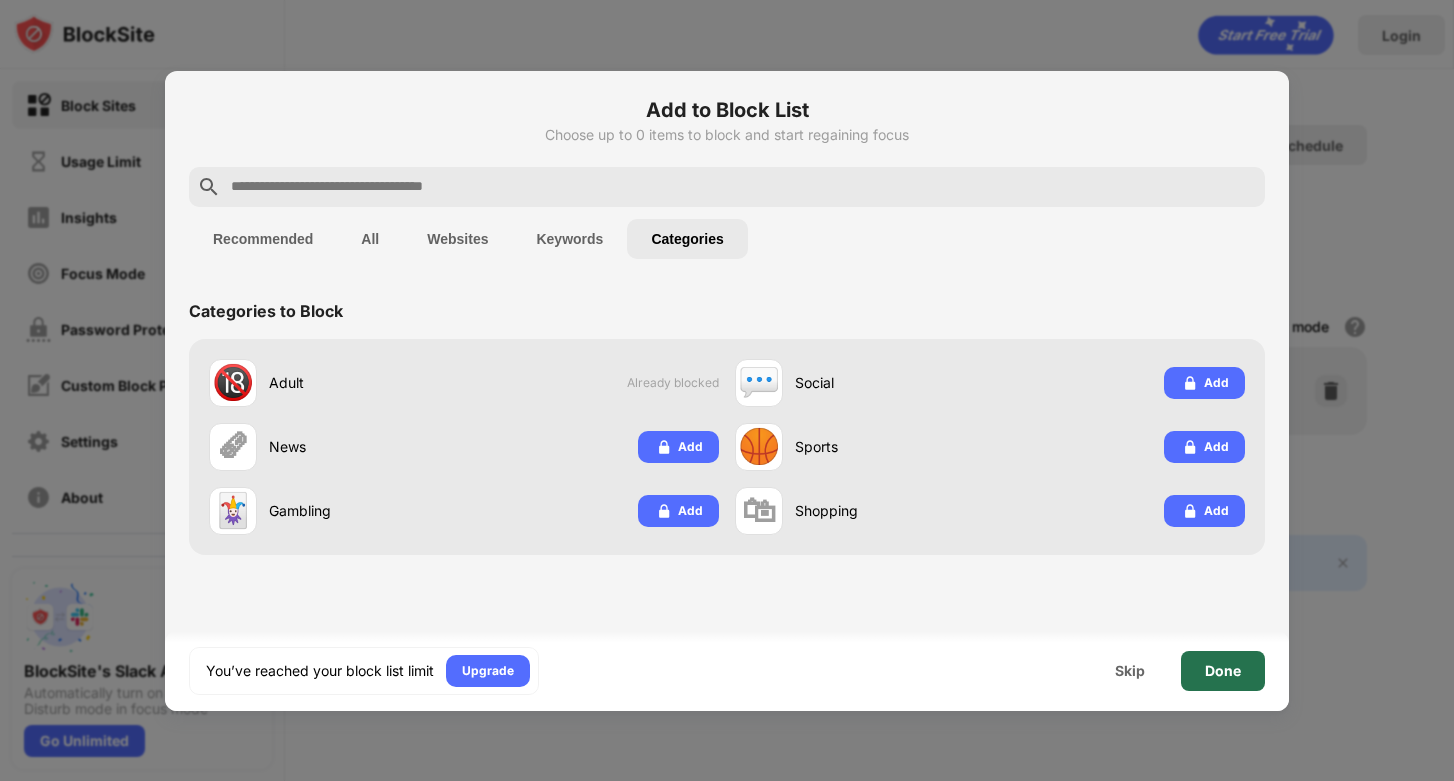 click on "Done" at bounding box center (1223, 671) 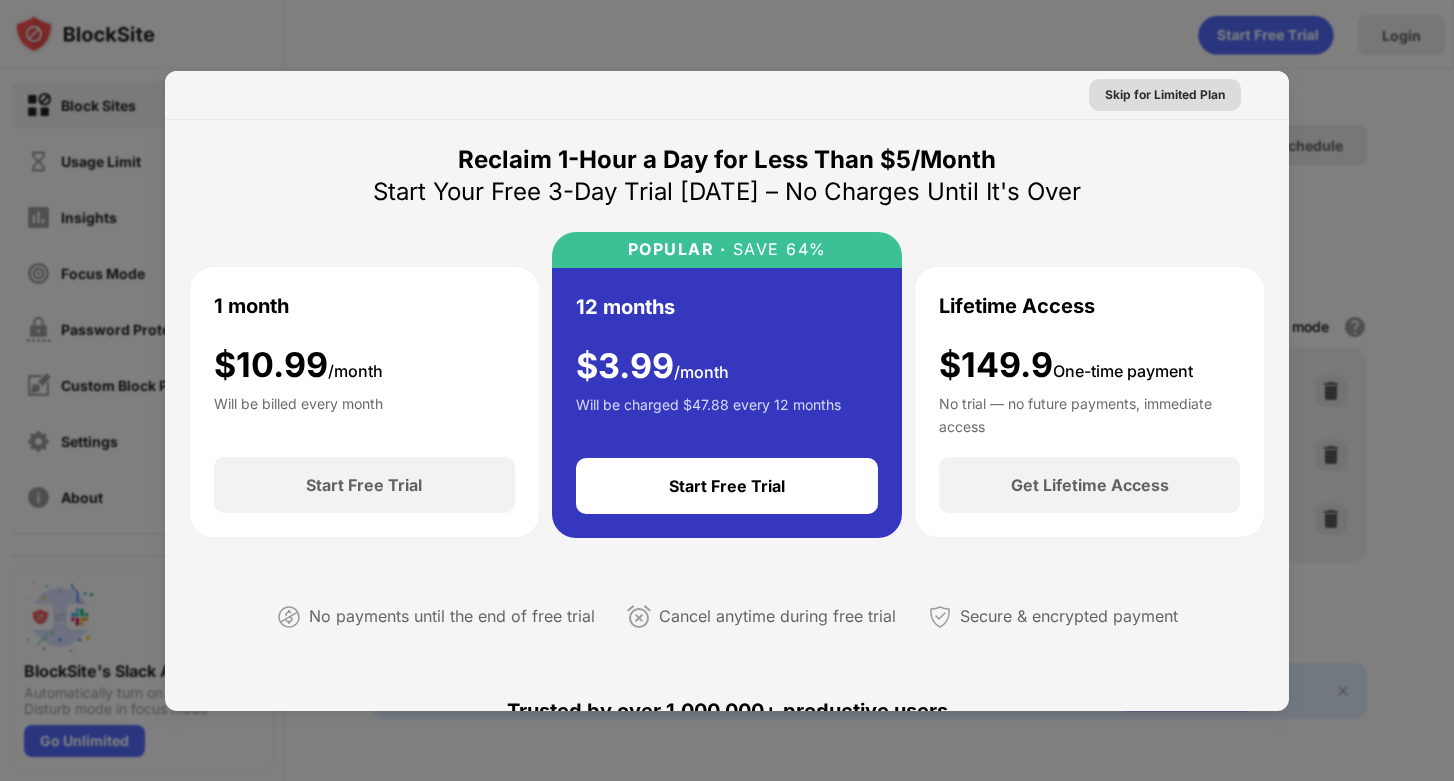 click on "Skip for Limited Plan" at bounding box center [1165, 95] 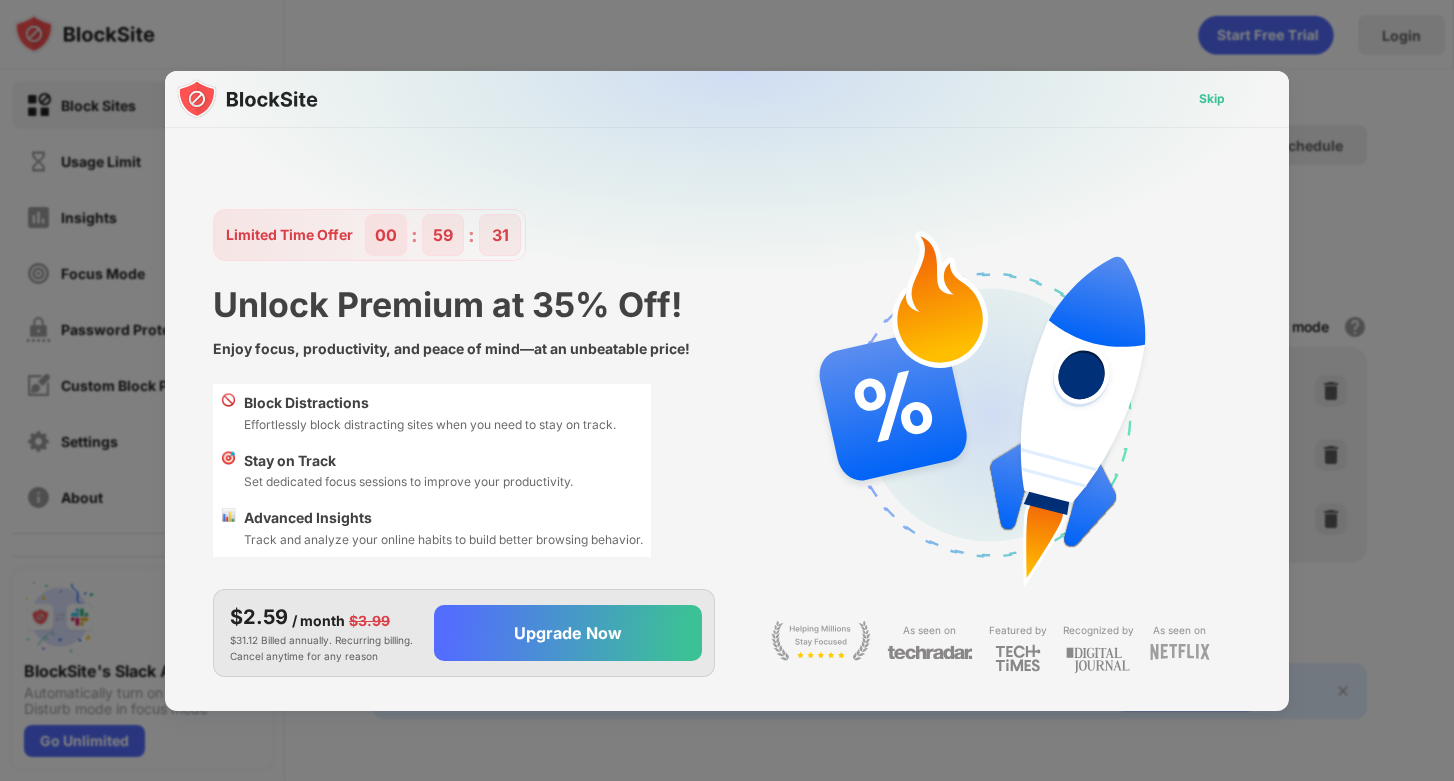 click on "Skip" at bounding box center (1212, 99) 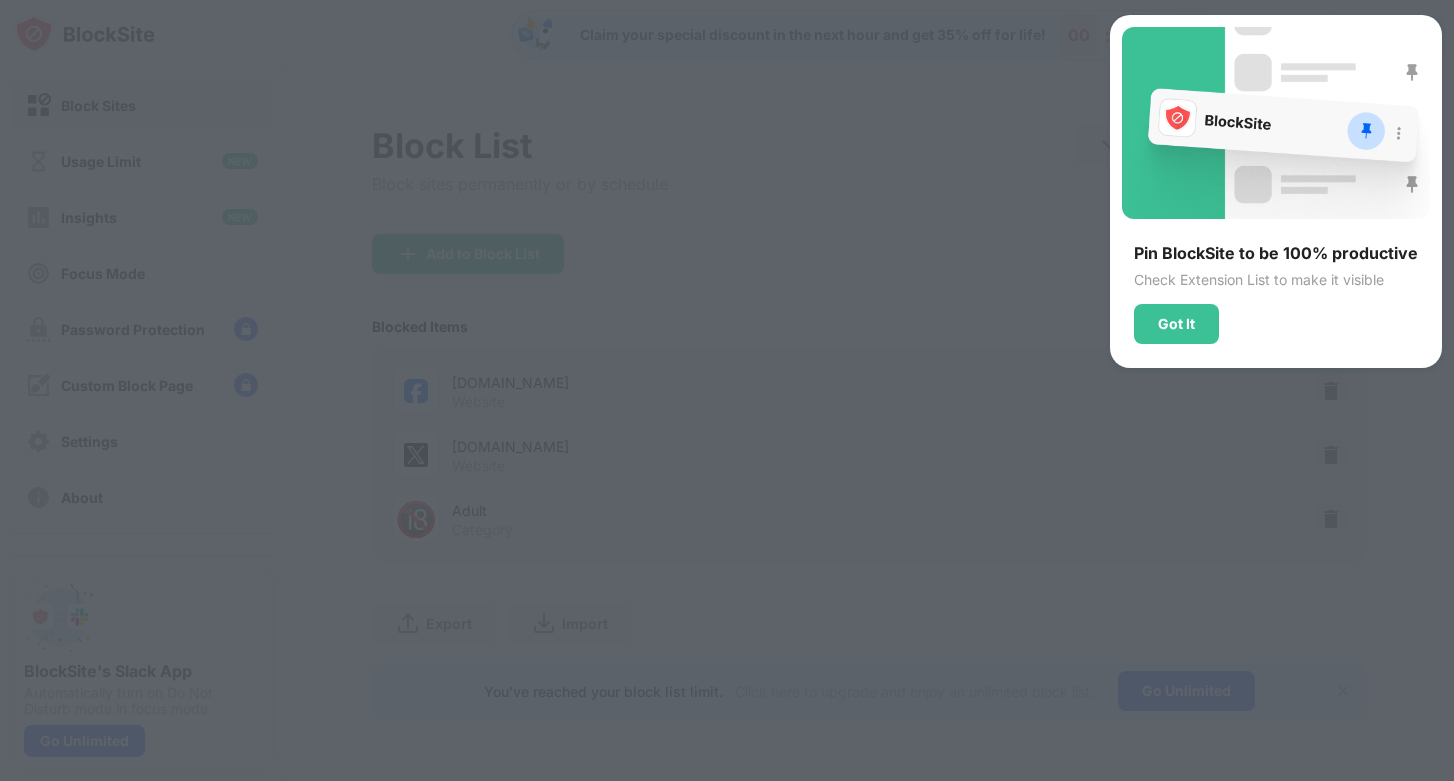 click at bounding box center [727, 390] 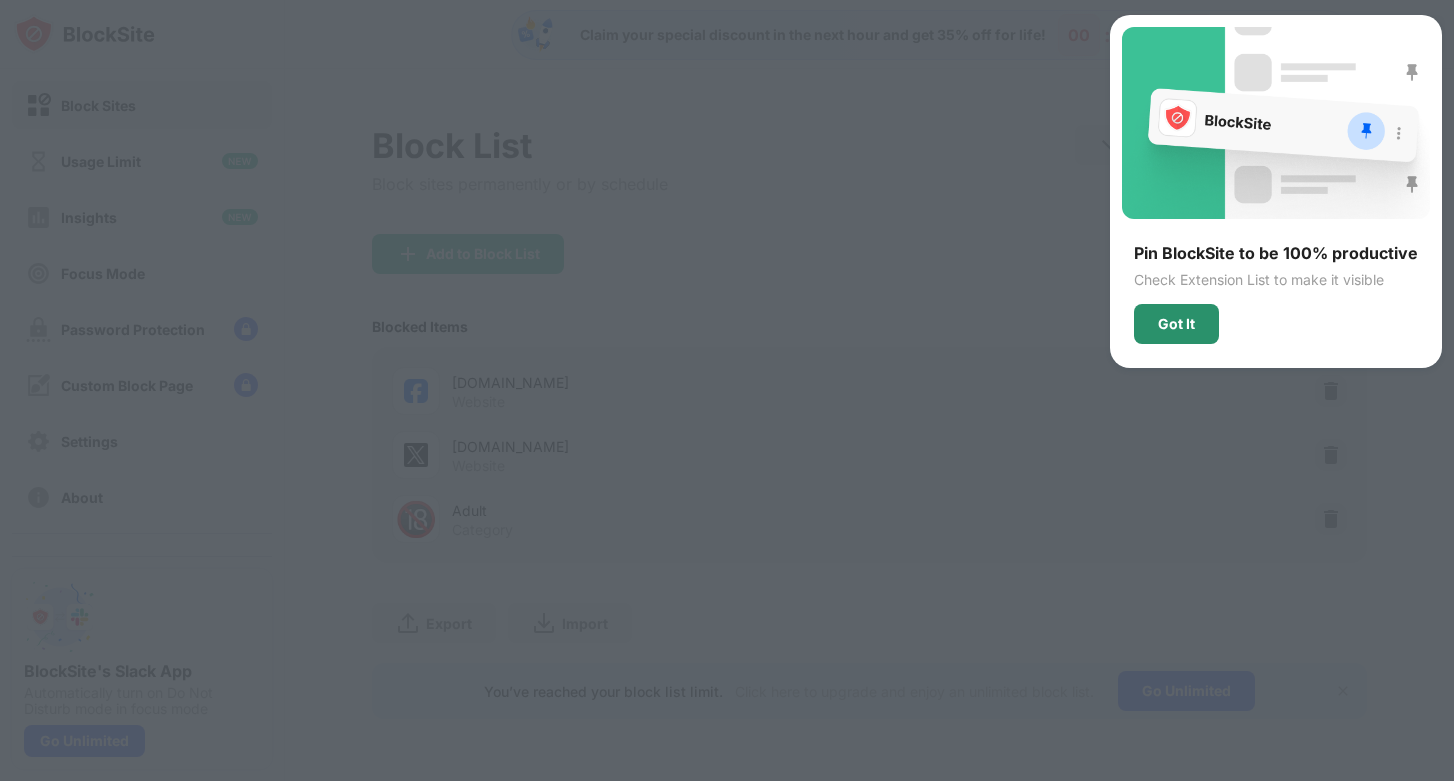 click on "Got It" at bounding box center (1176, 324) 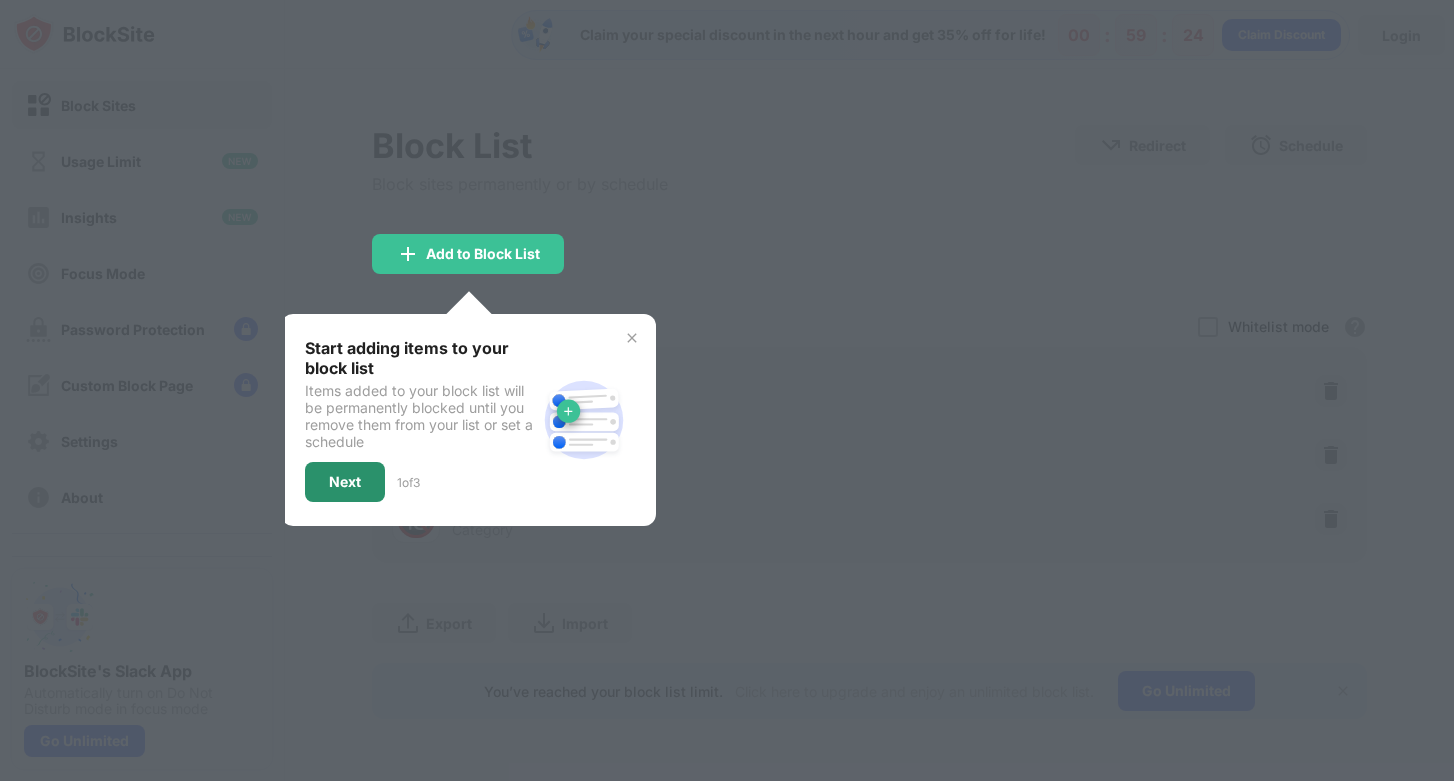 click on "Next" at bounding box center (345, 482) 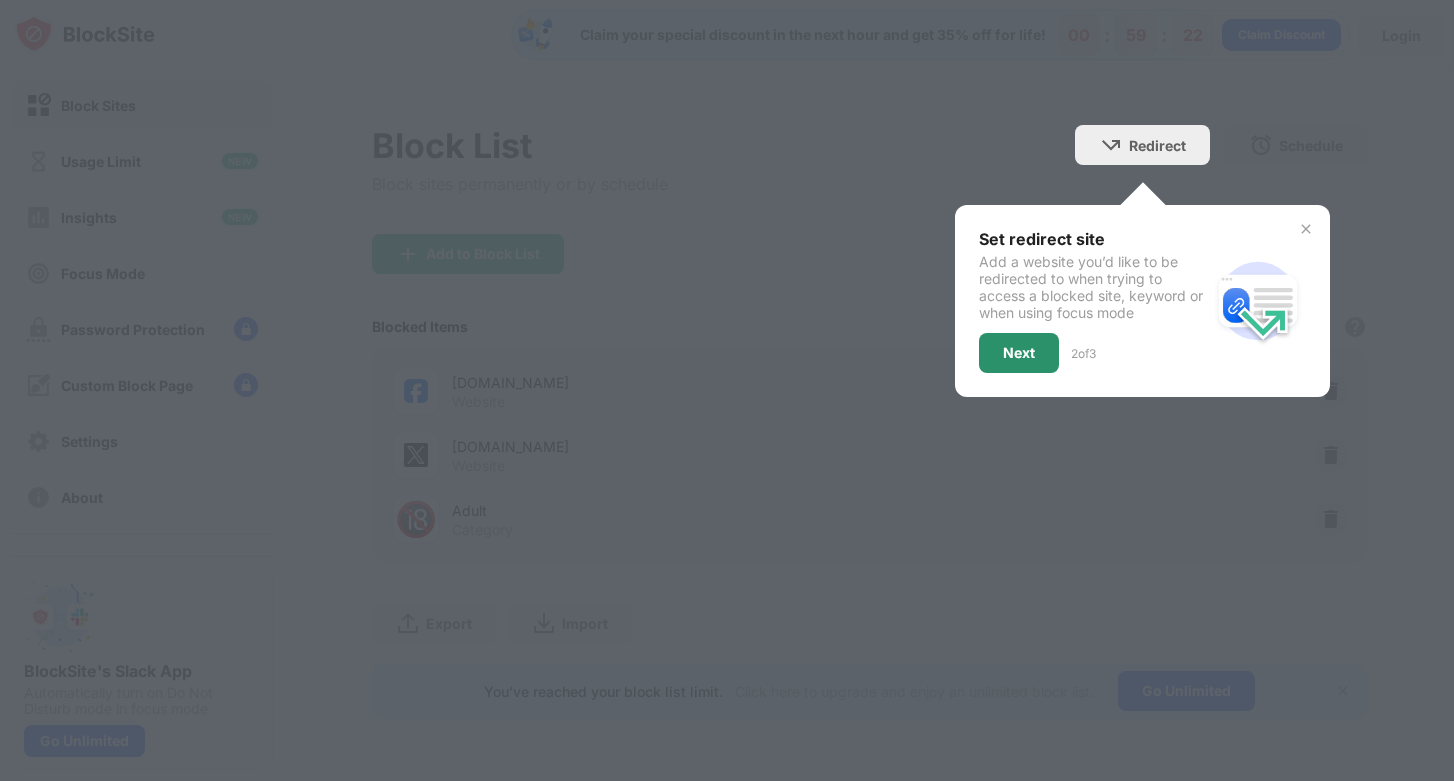 click on "Next" at bounding box center [1019, 353] 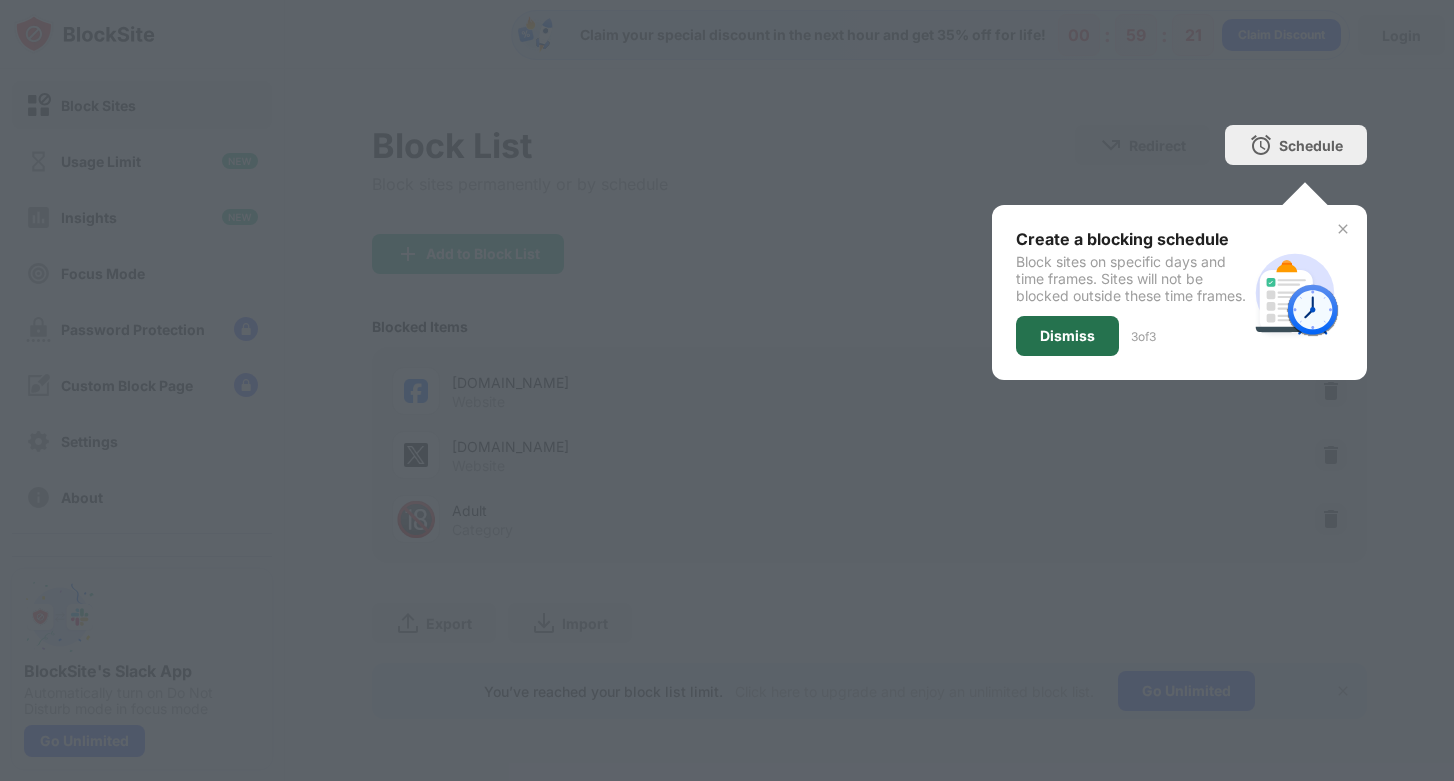 click on "Dismiss" at bounding box center (1067, 336) 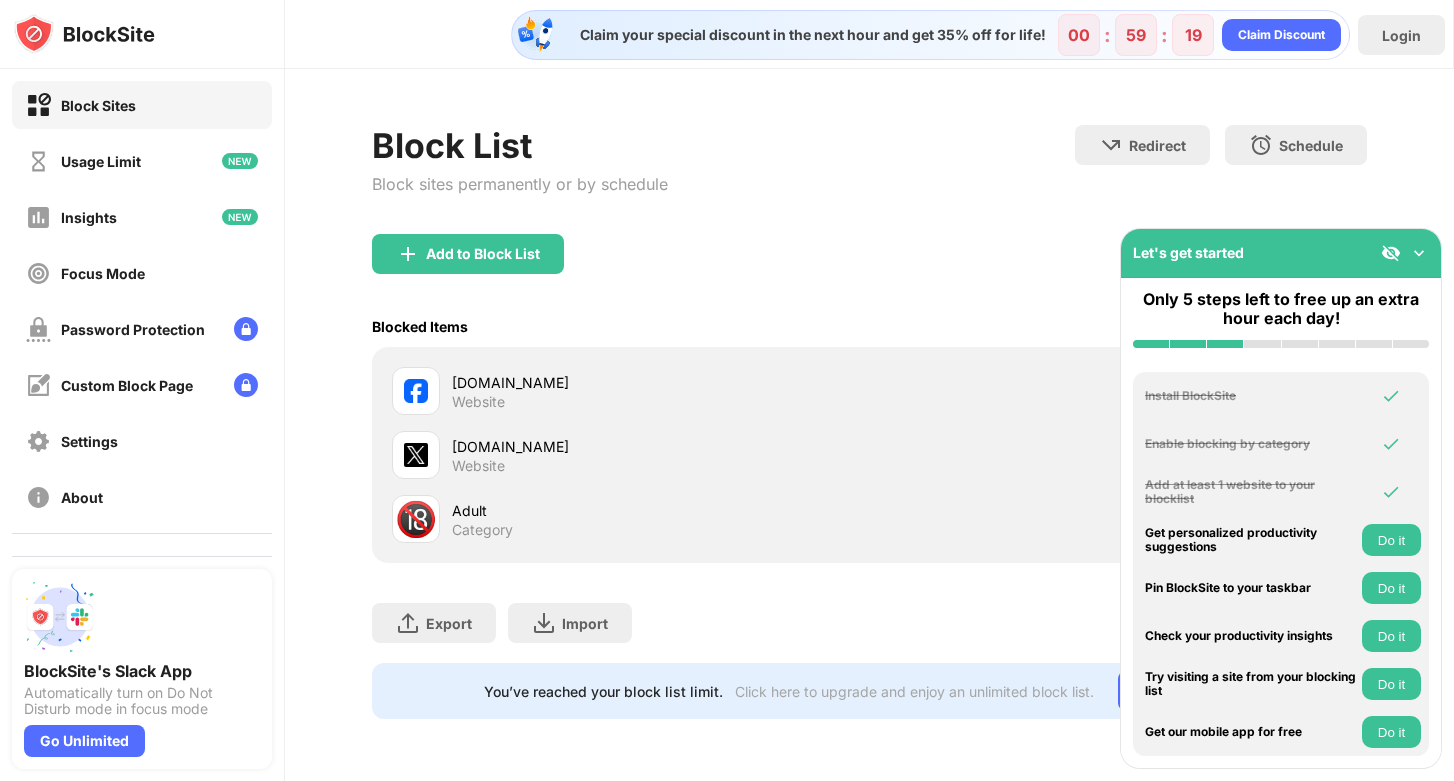 click at bounding box center (1391, 253) 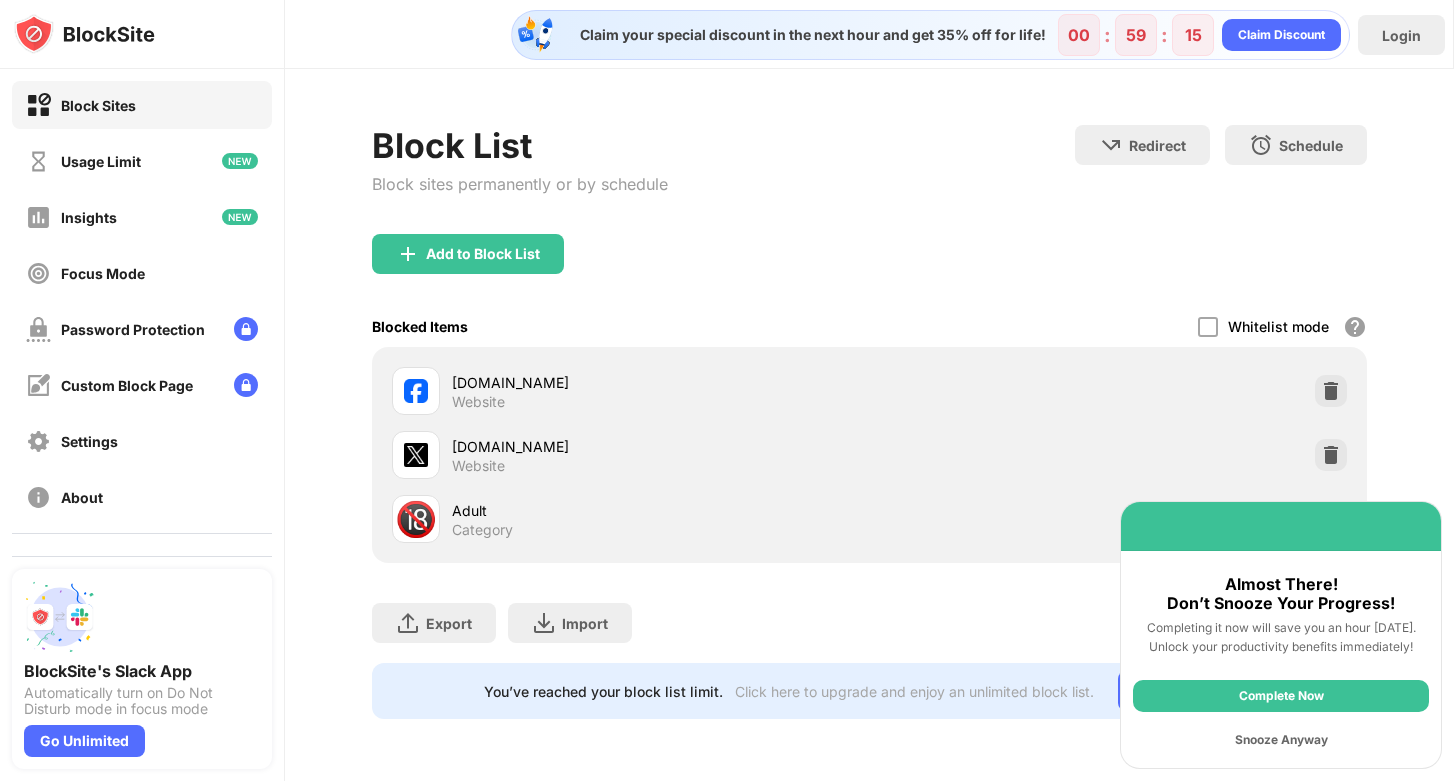 click on "Complete Now" at bounding box center [1281, 696] 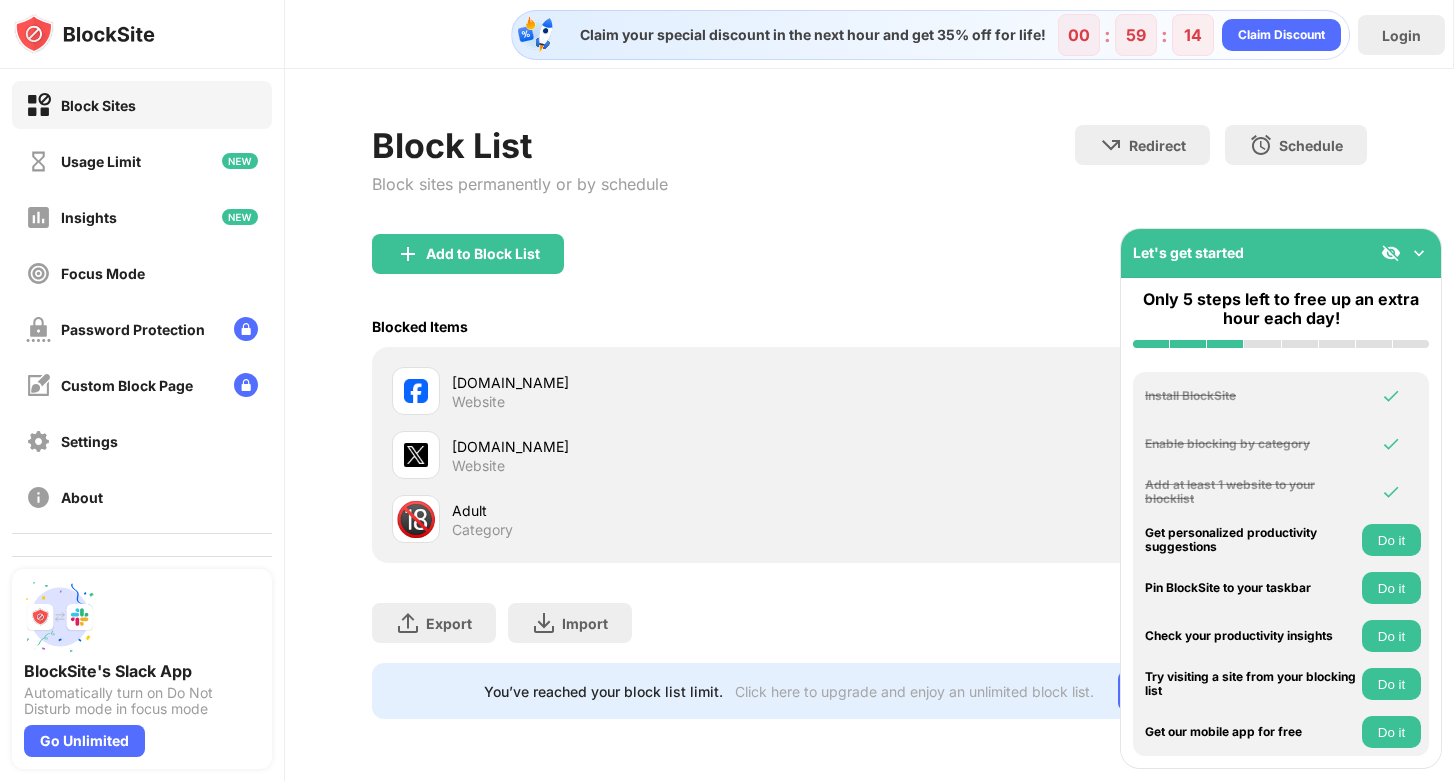 click at bounding box center (1405, 253) 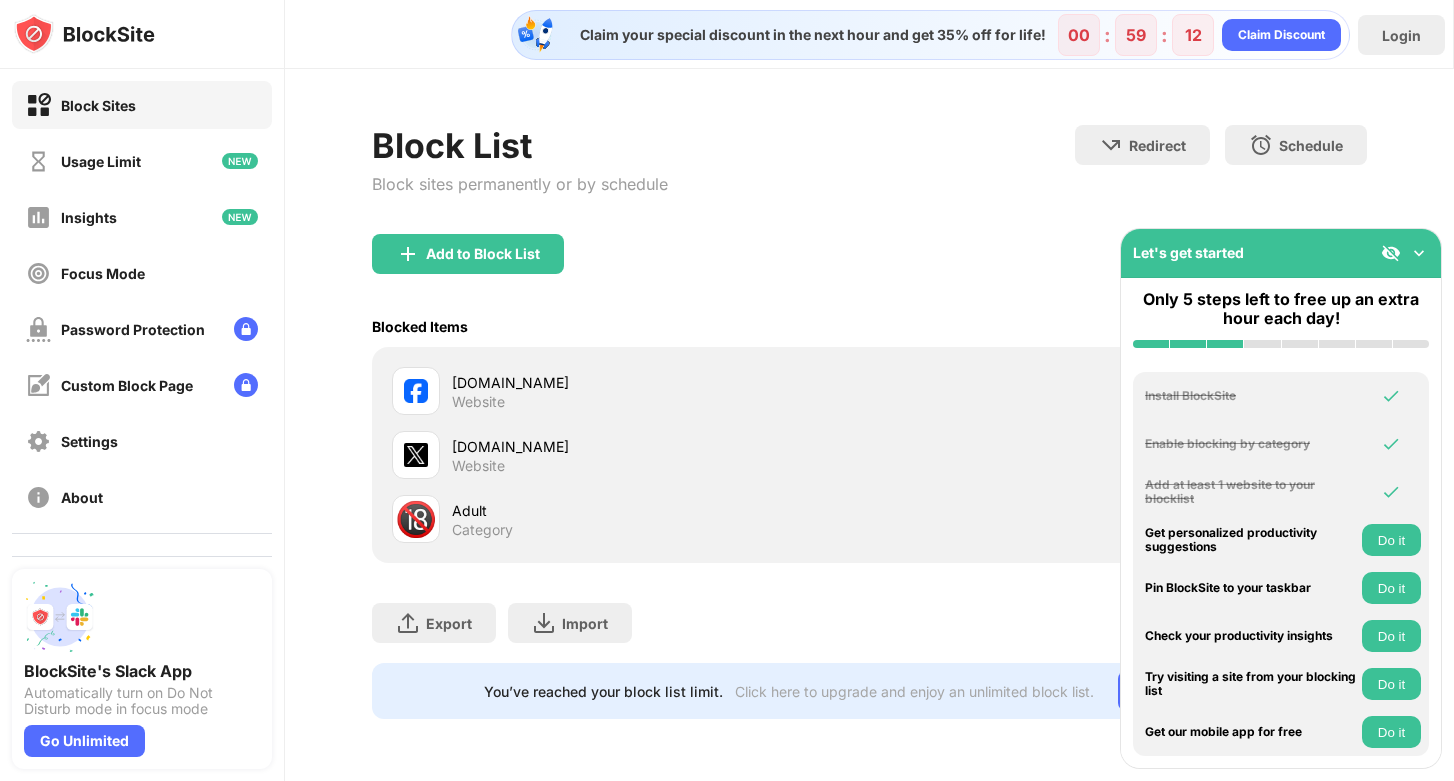 click at bounding box center (1419, 253) 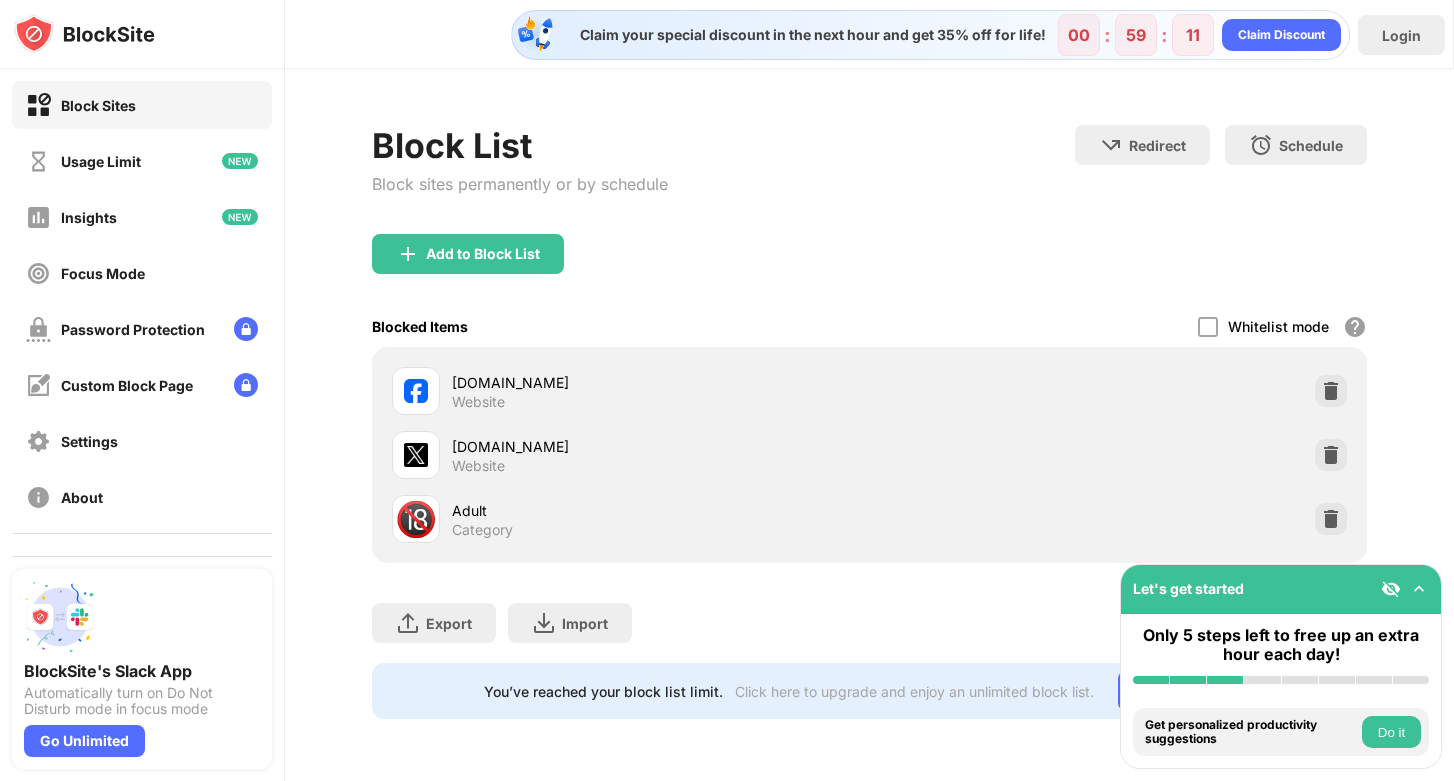 click at bounding box center (1391, 589) 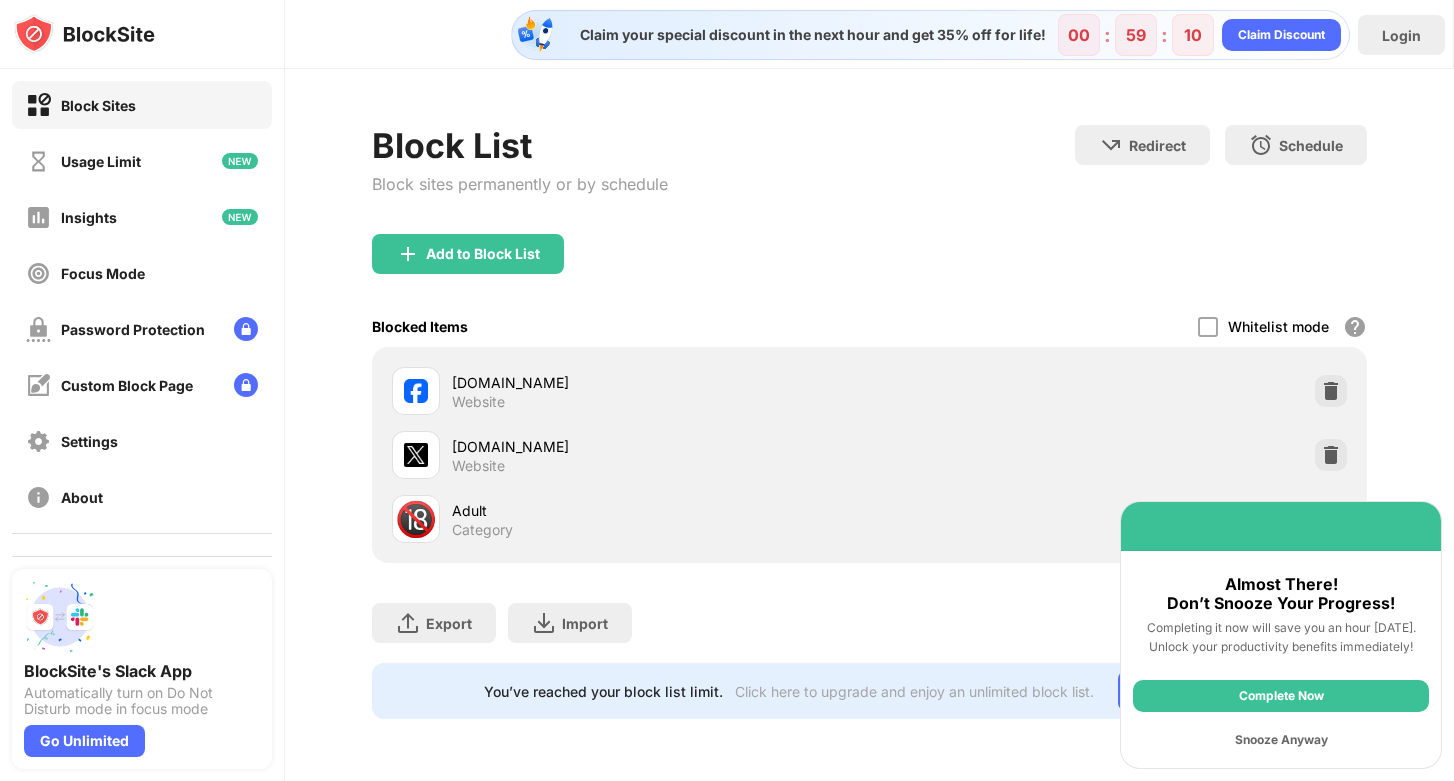 click on "Snooze Anyway" at bounding box center [1281, 740] 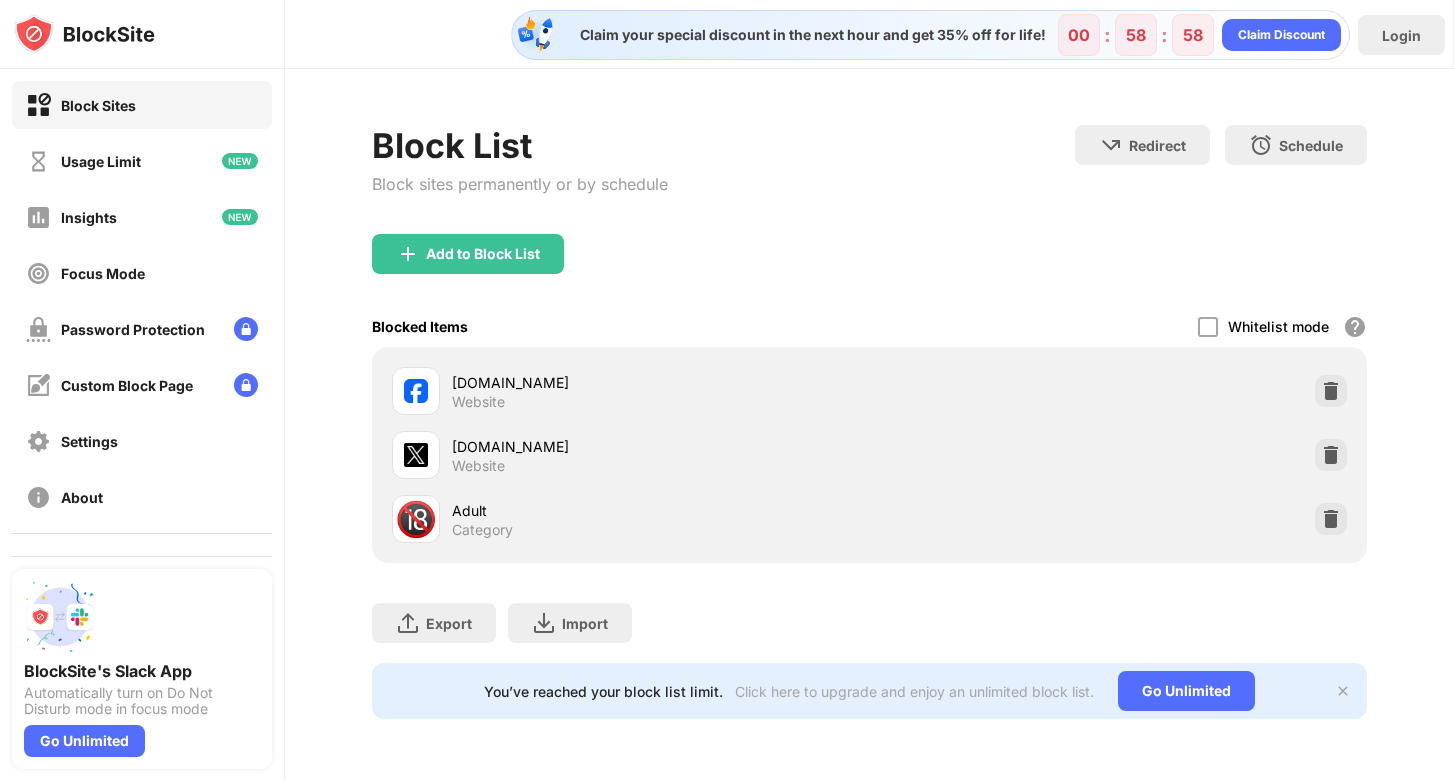 click at bounding box center [416, 391] 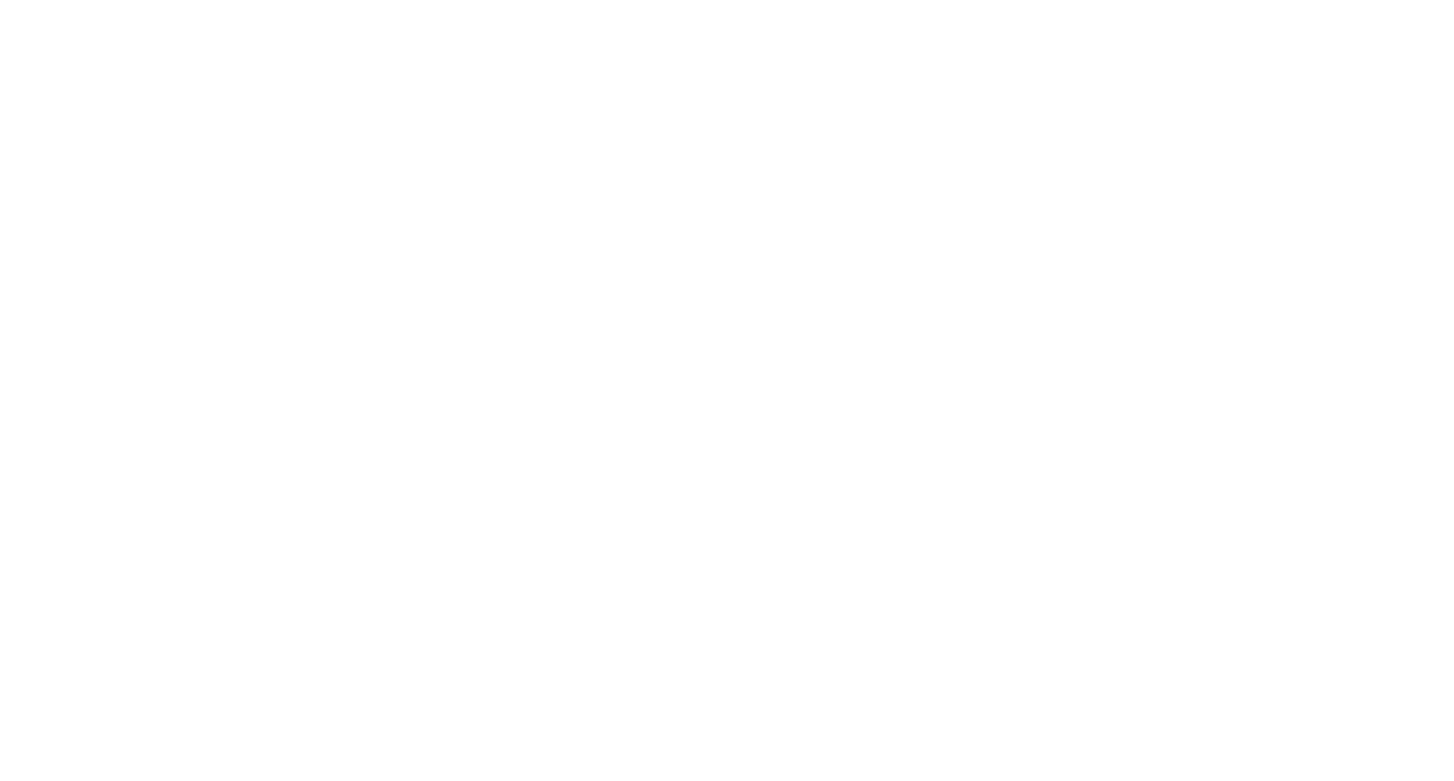 scroll, scrollTop: 0, scrollLeft: 0, axis: both 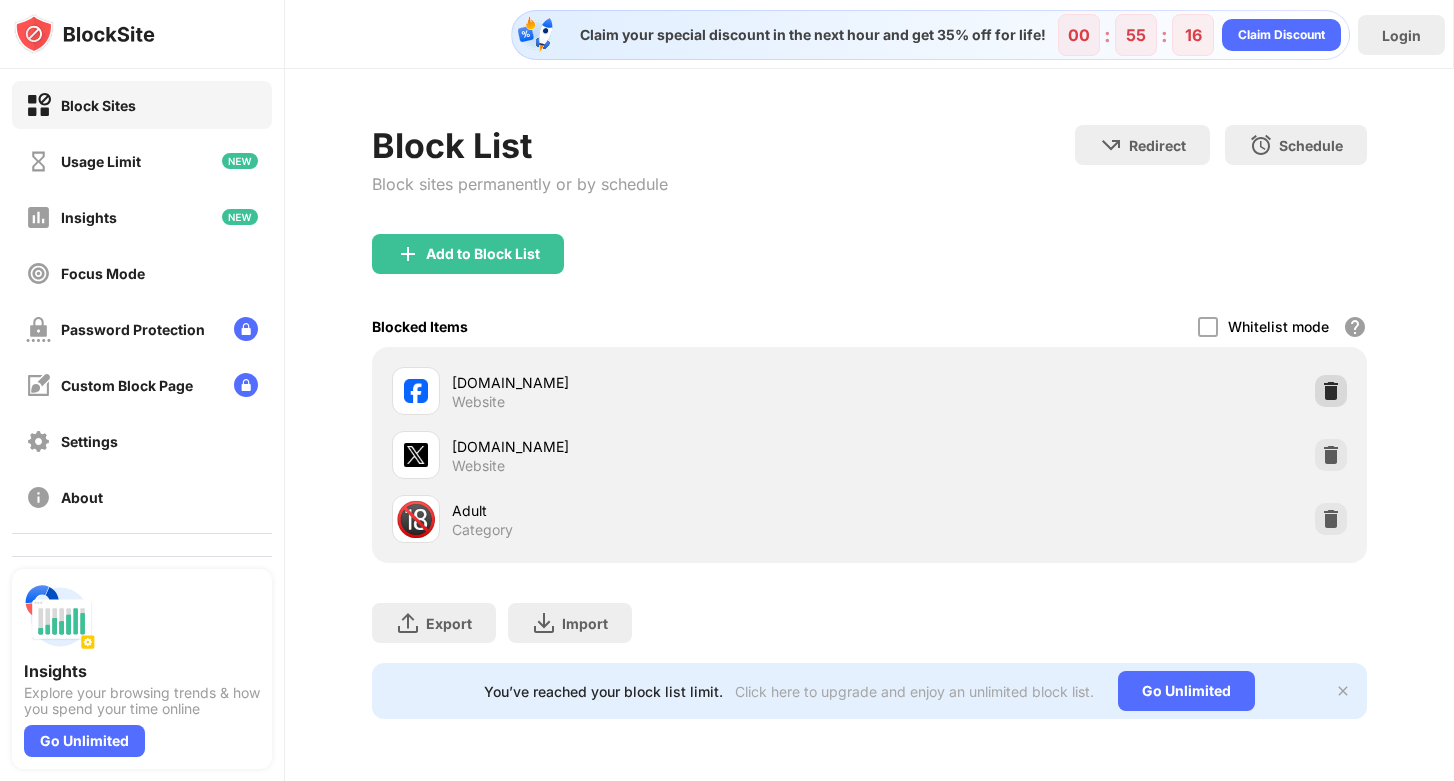 click at bounding box center (1331, 391) 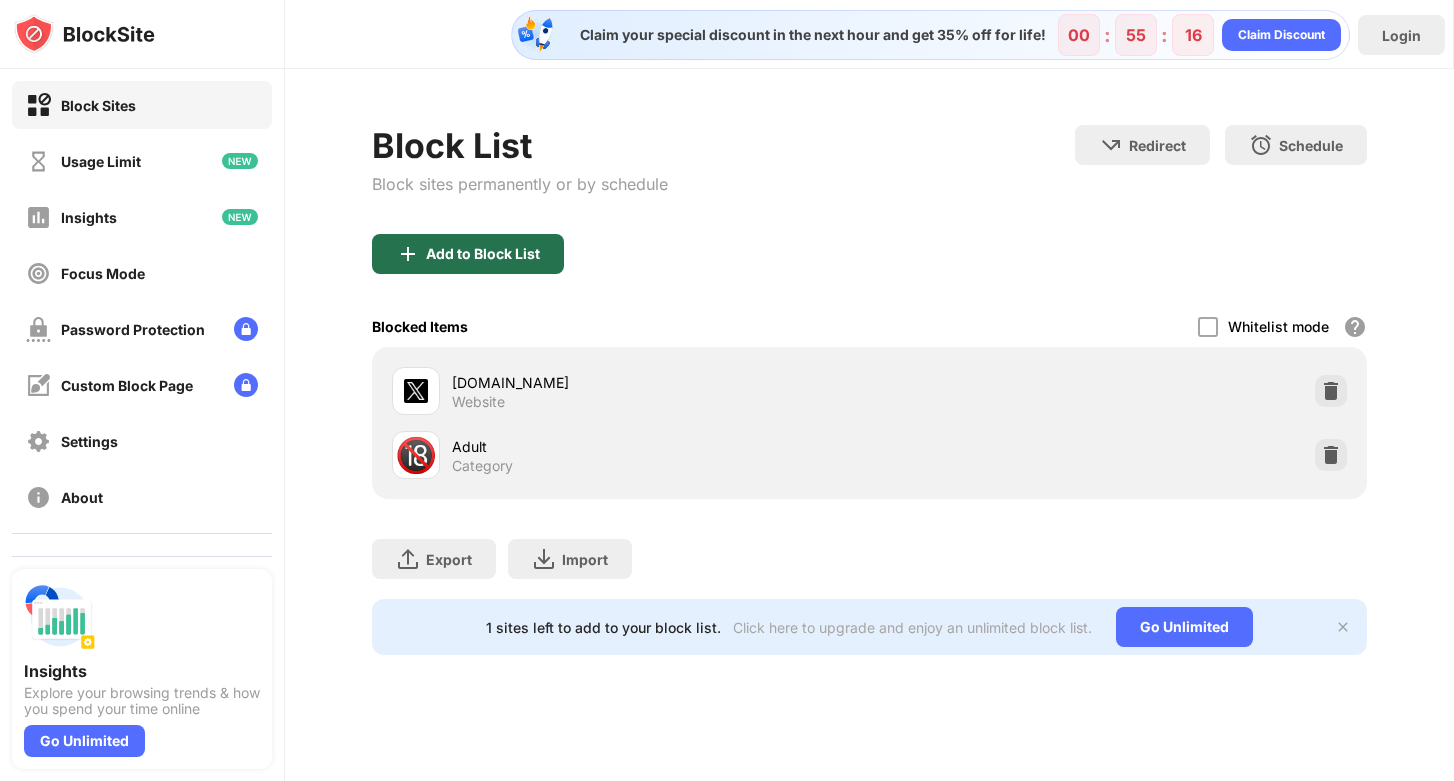 click on "Add to Block List" at bounding box center [468, 254] 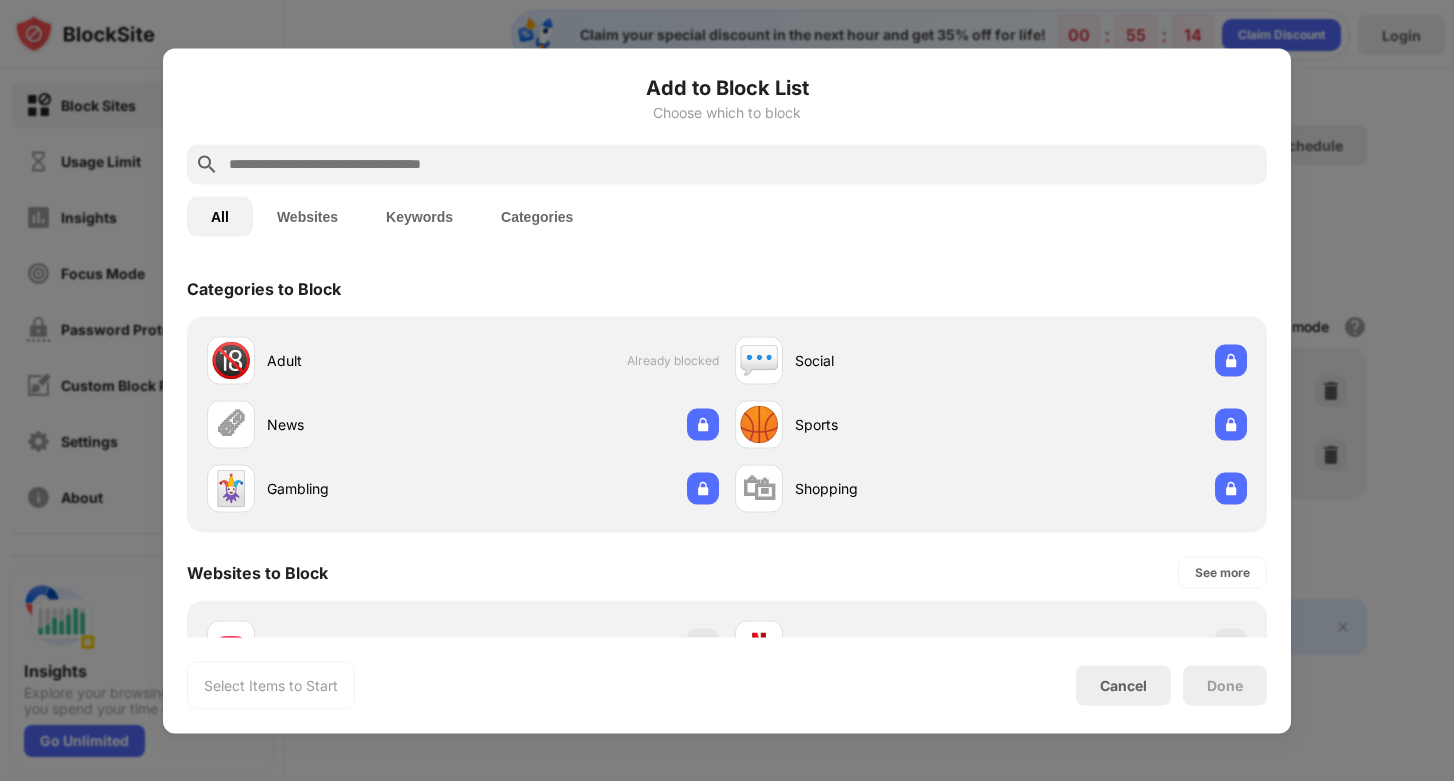 click at bounding box center [743, 164] 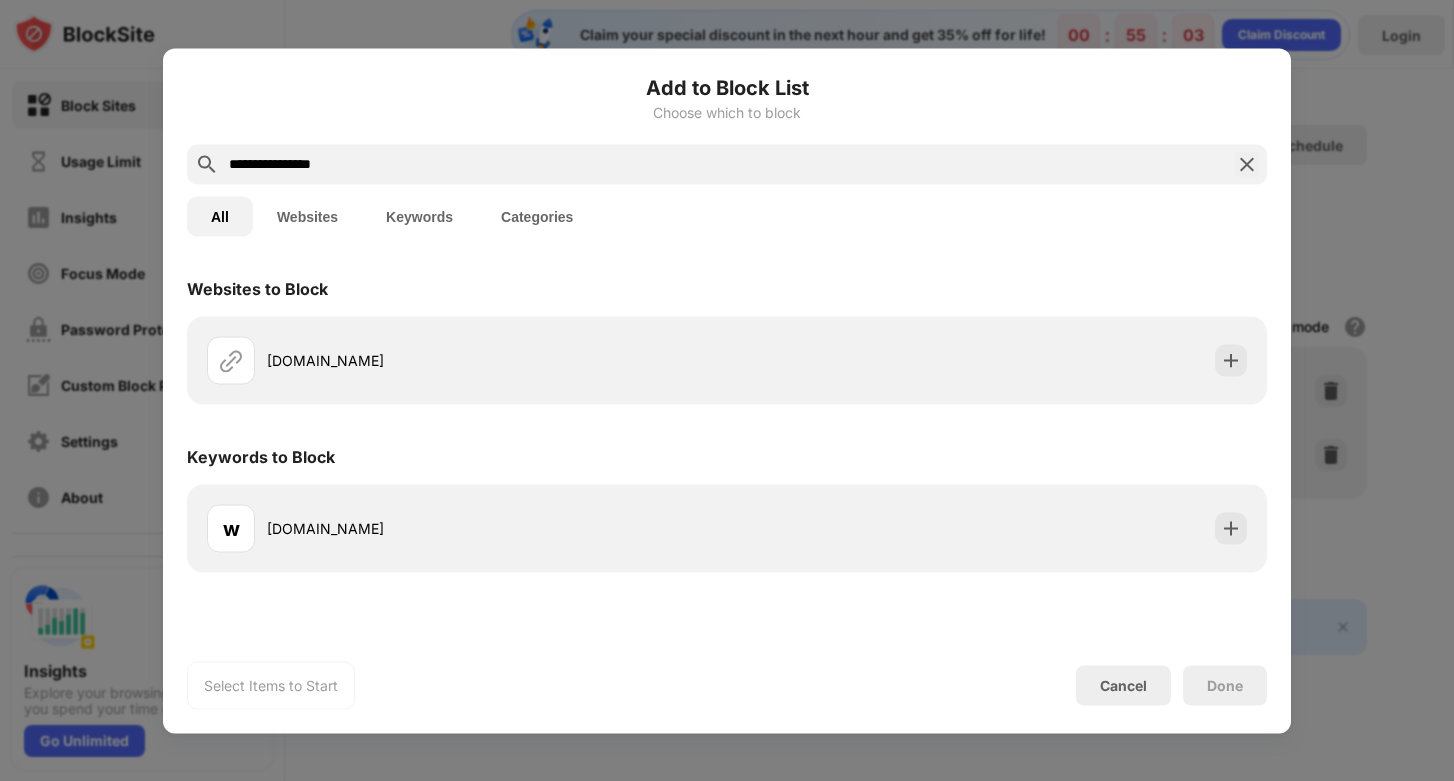 type on "**********" 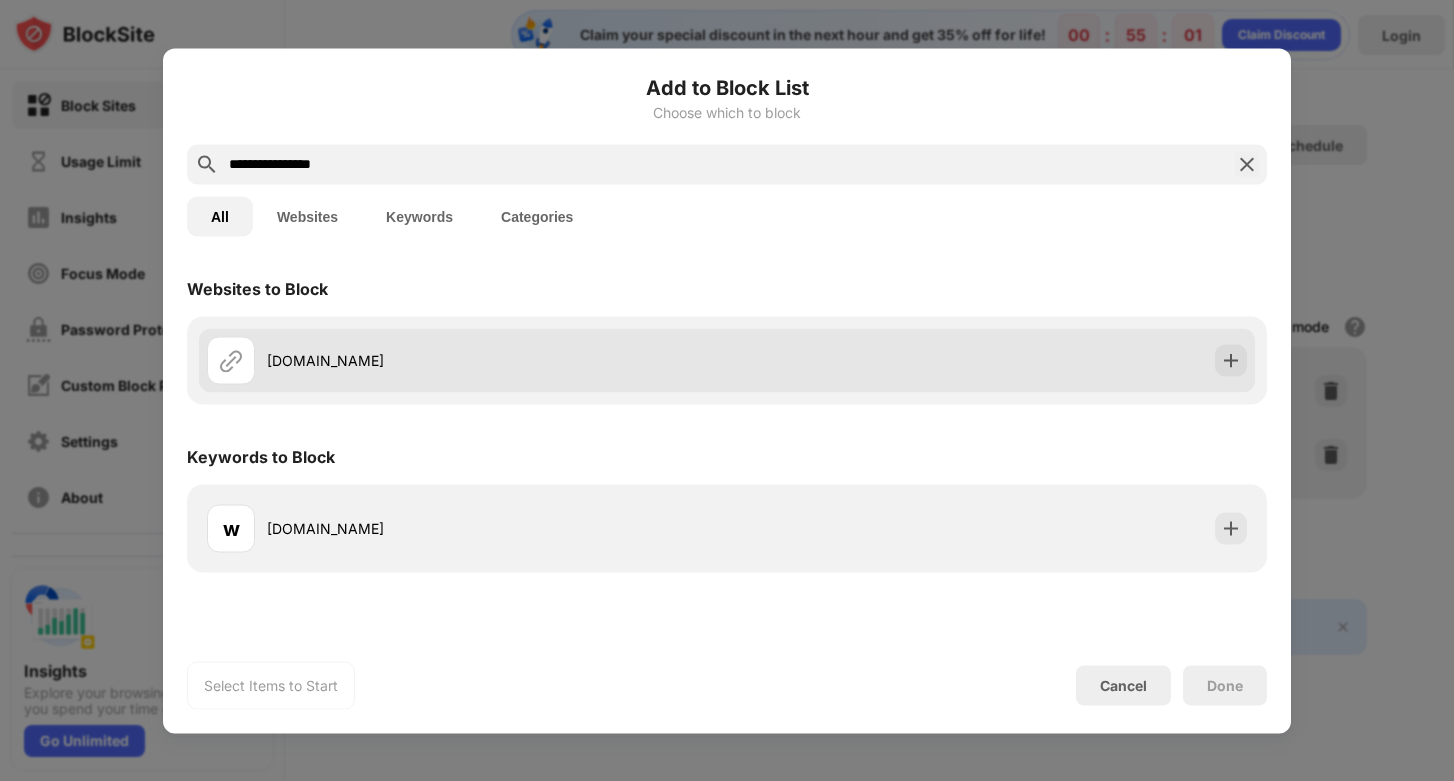 click on "web.facebook.com" at bounding box center [497, 360] 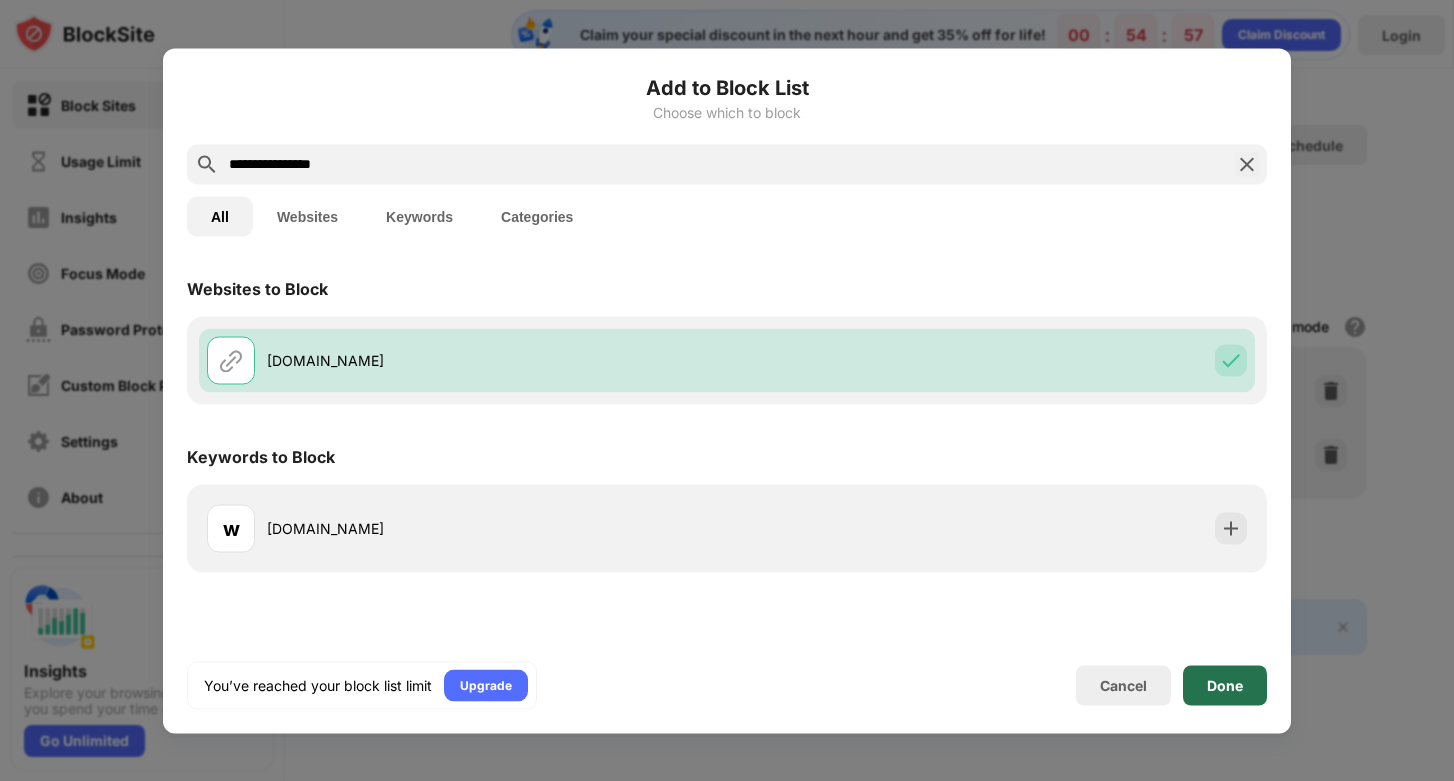 click on "Done" at bounding box center [1225, 685] 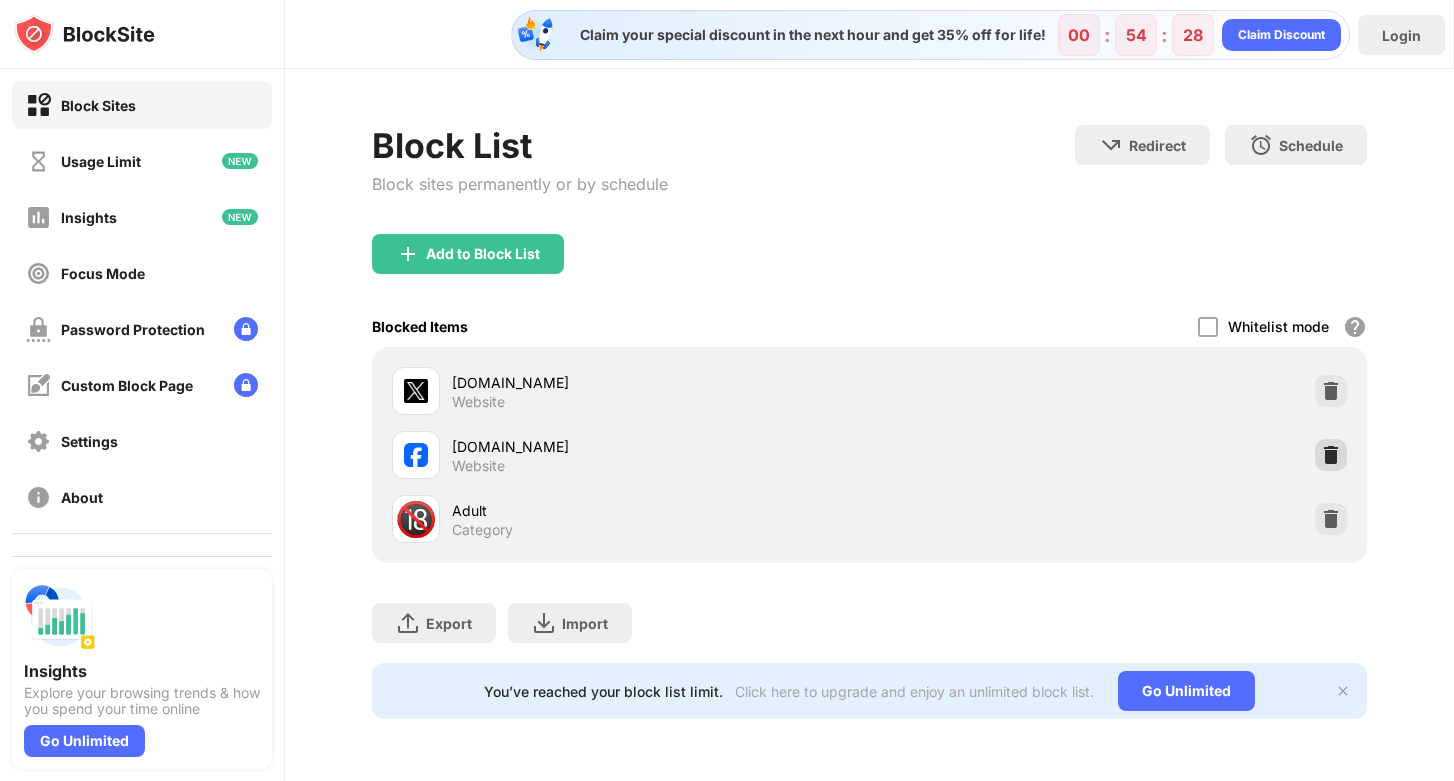 click at bounding box center [1331, 455] 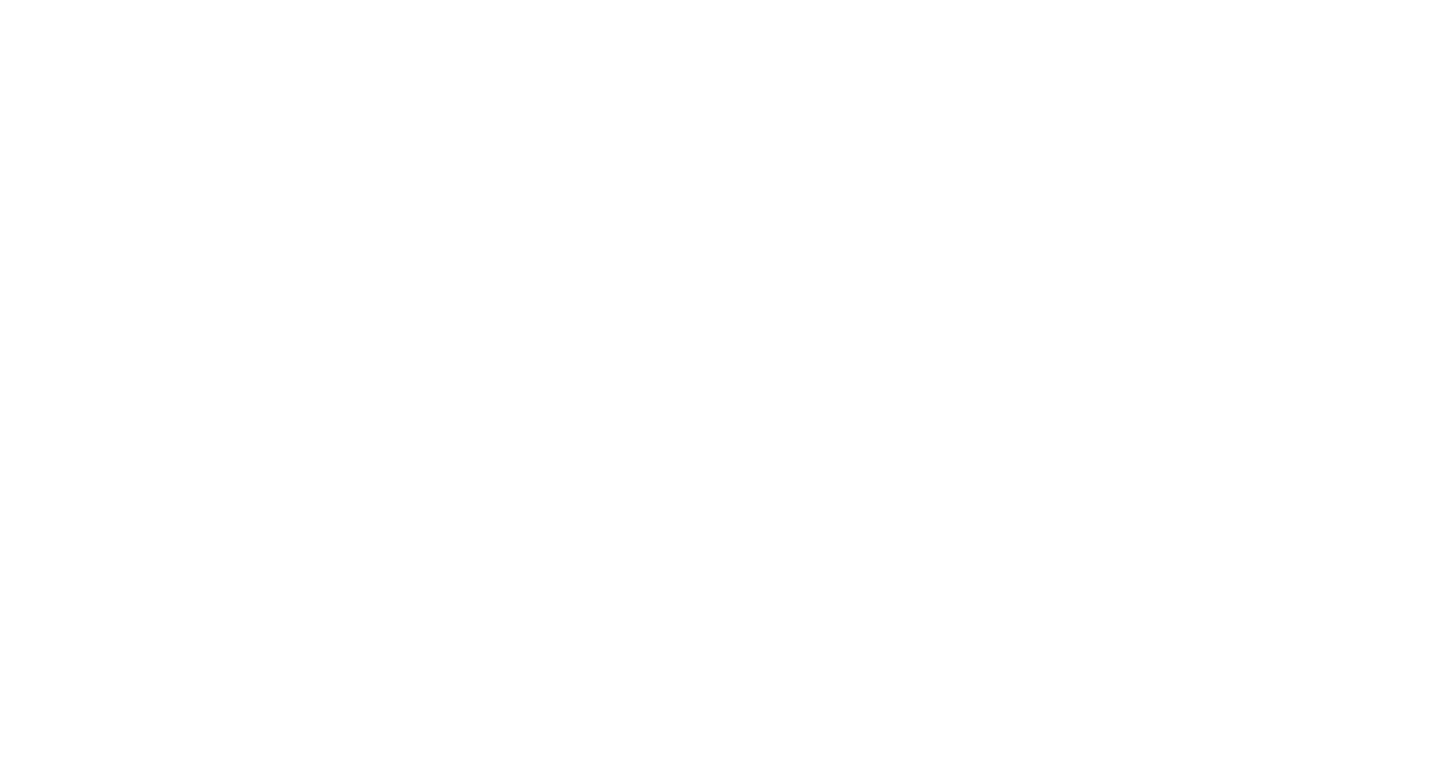 scroll, scrollTop: 0, scrollLeft: 0, axis: both 